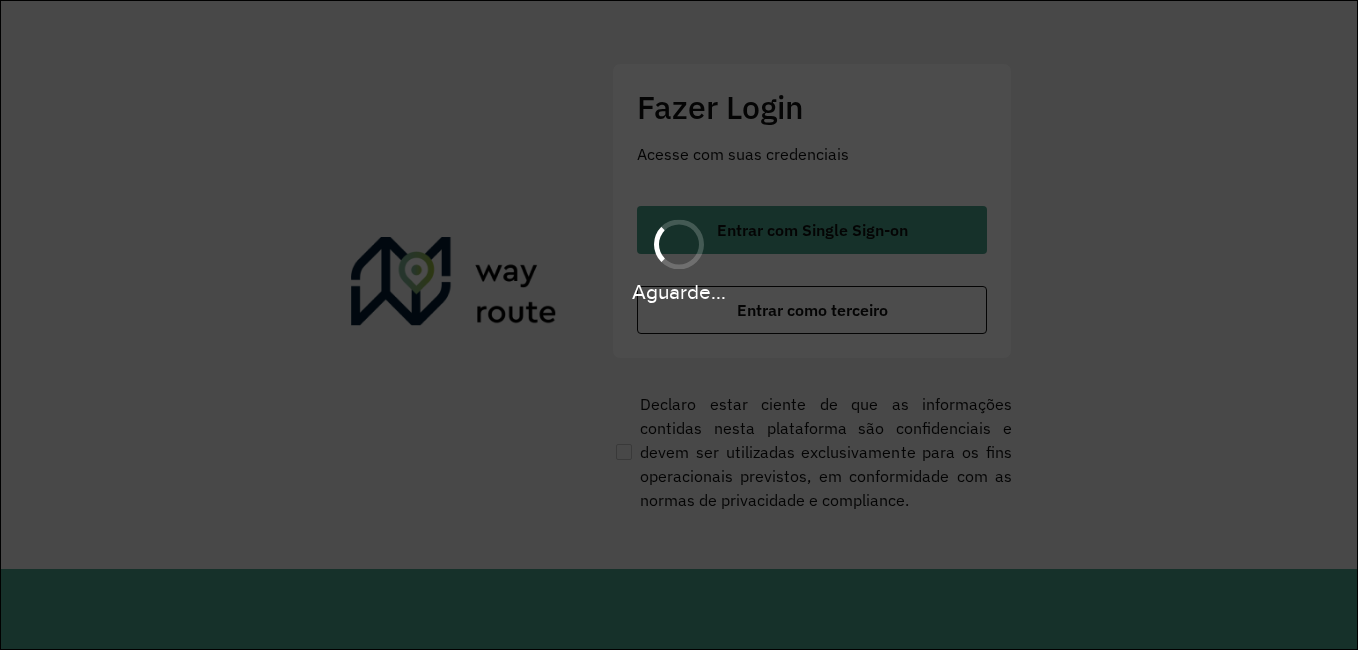 scroll, scrollTop: 0, scrollLeft: 0, axis: both 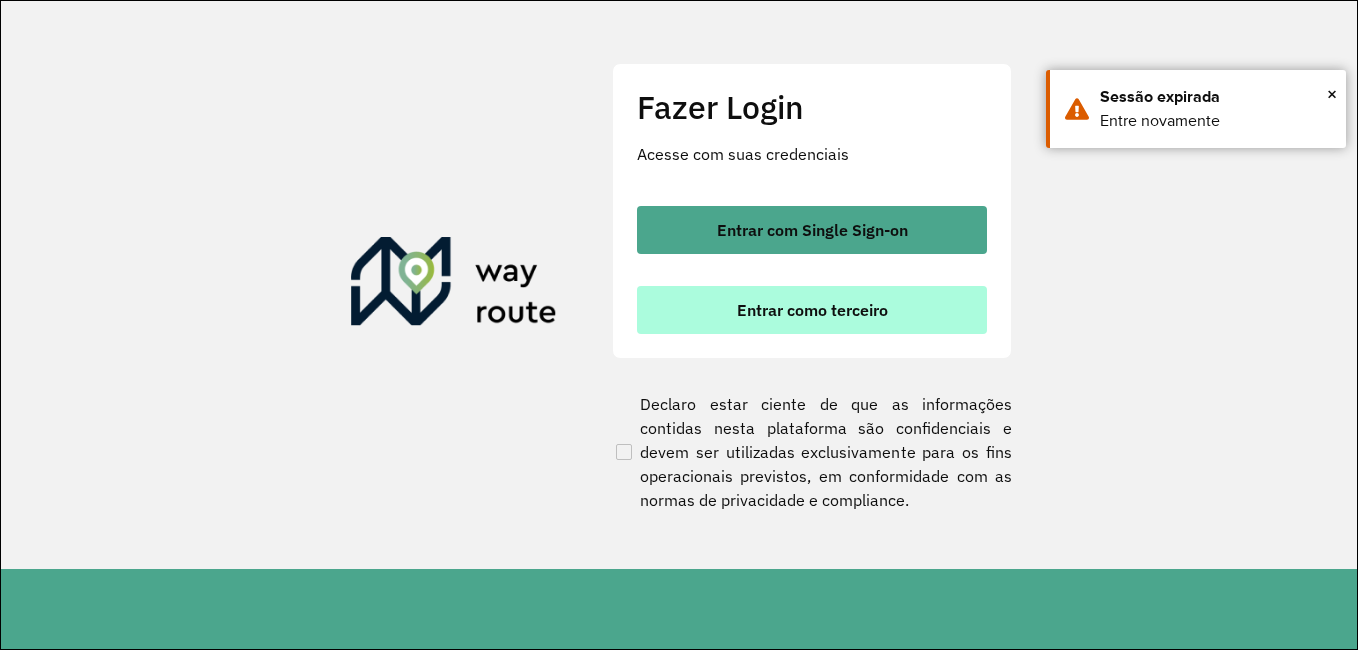 click on "Entrar como terceiro" at bounding box center (812, 310) 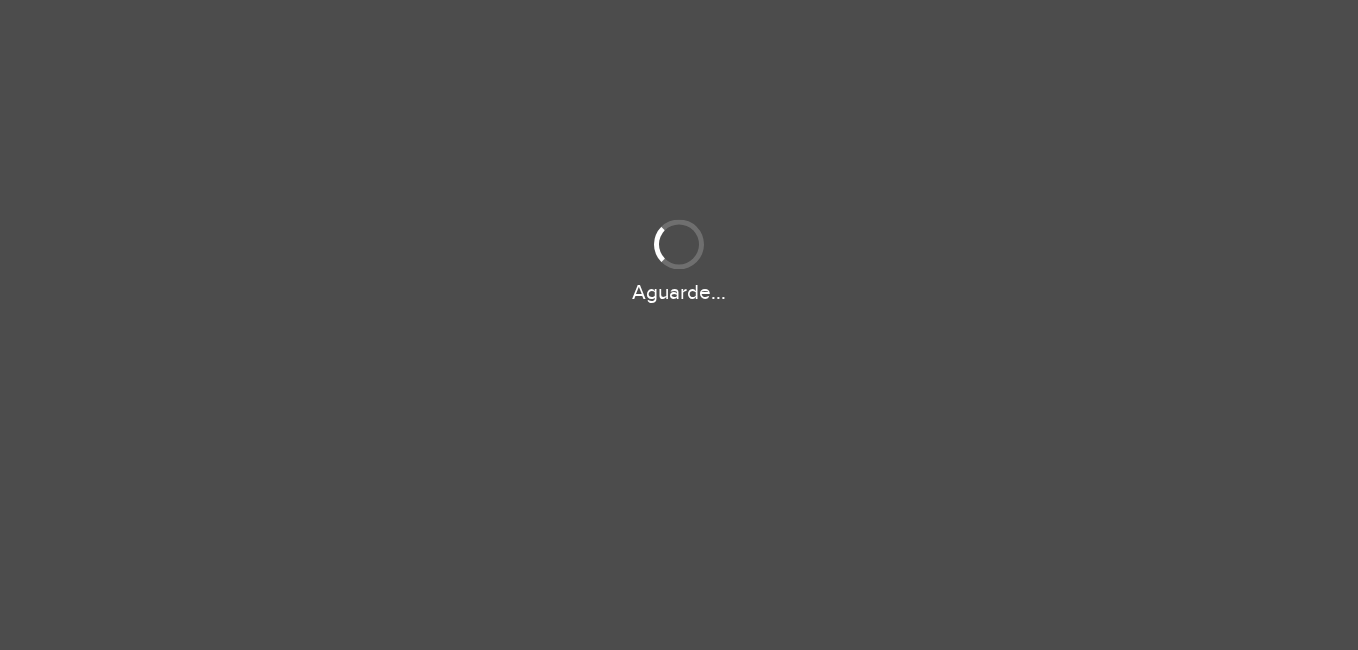scroll, scrollTop: 0, scrollLeft: 0, axis: both 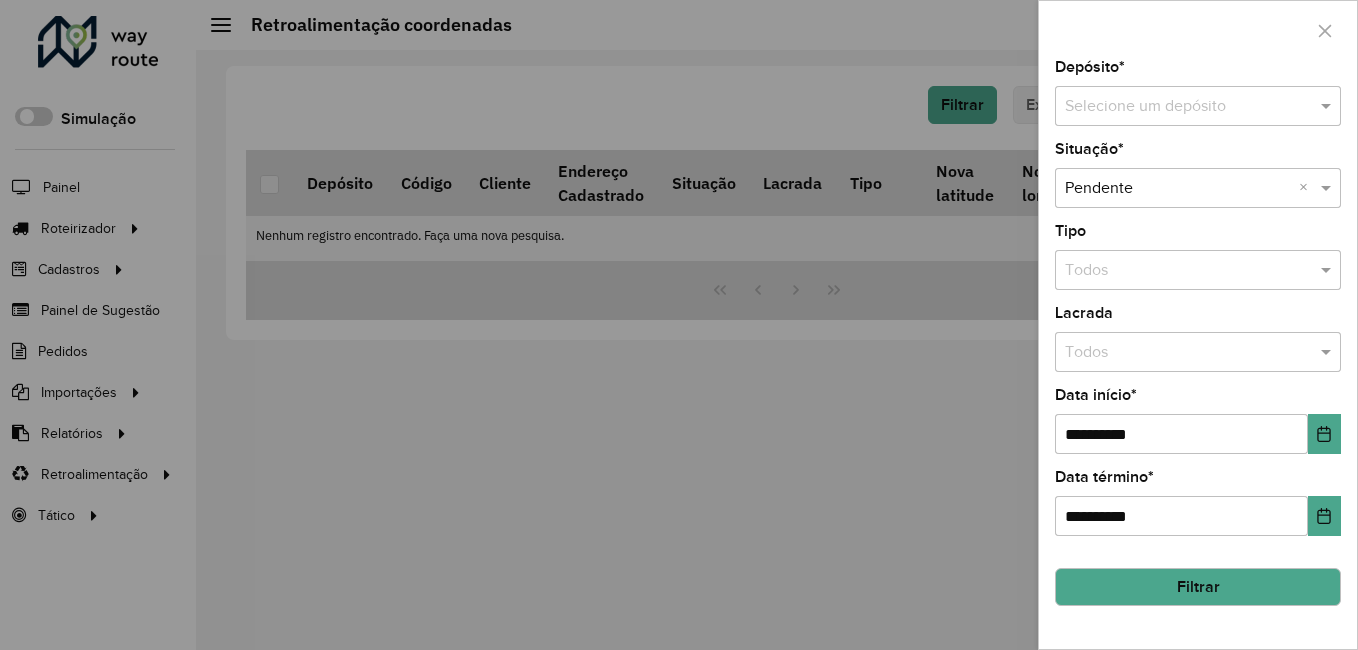 click at bounding box center [1178, 107] 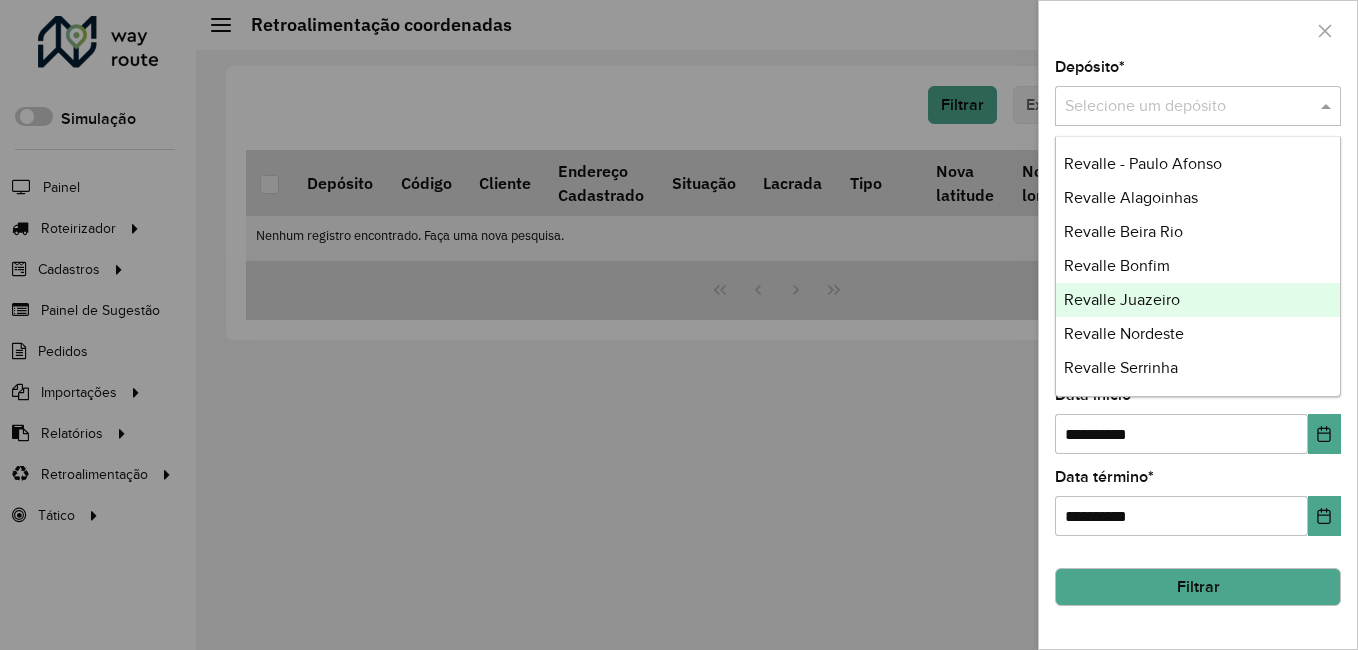 click on "Revalle Juazeiro" at bounding box center [1122, 299] 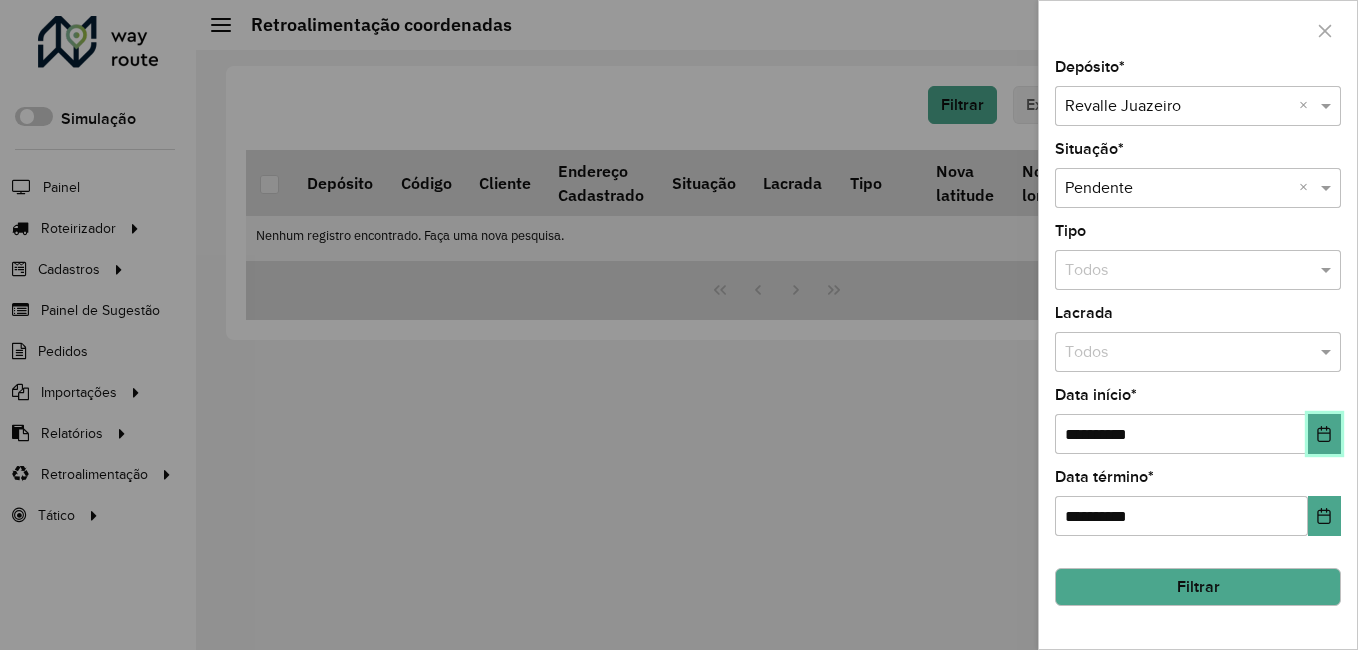 click 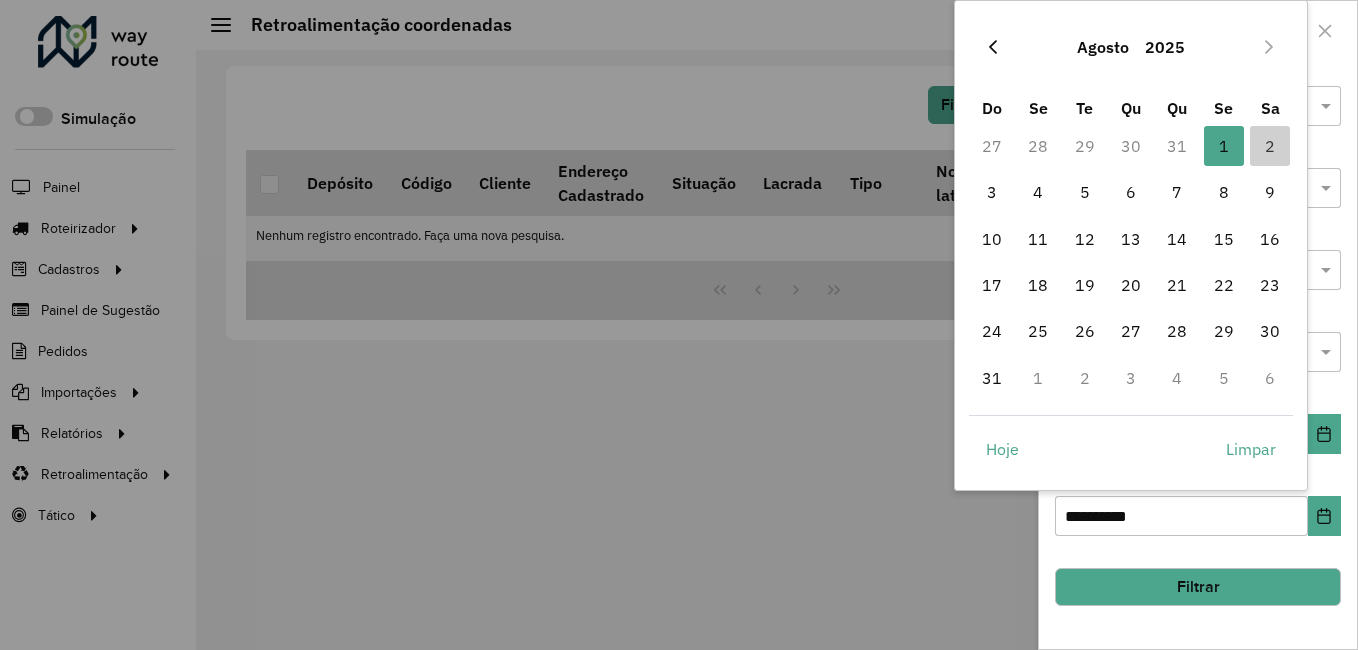click 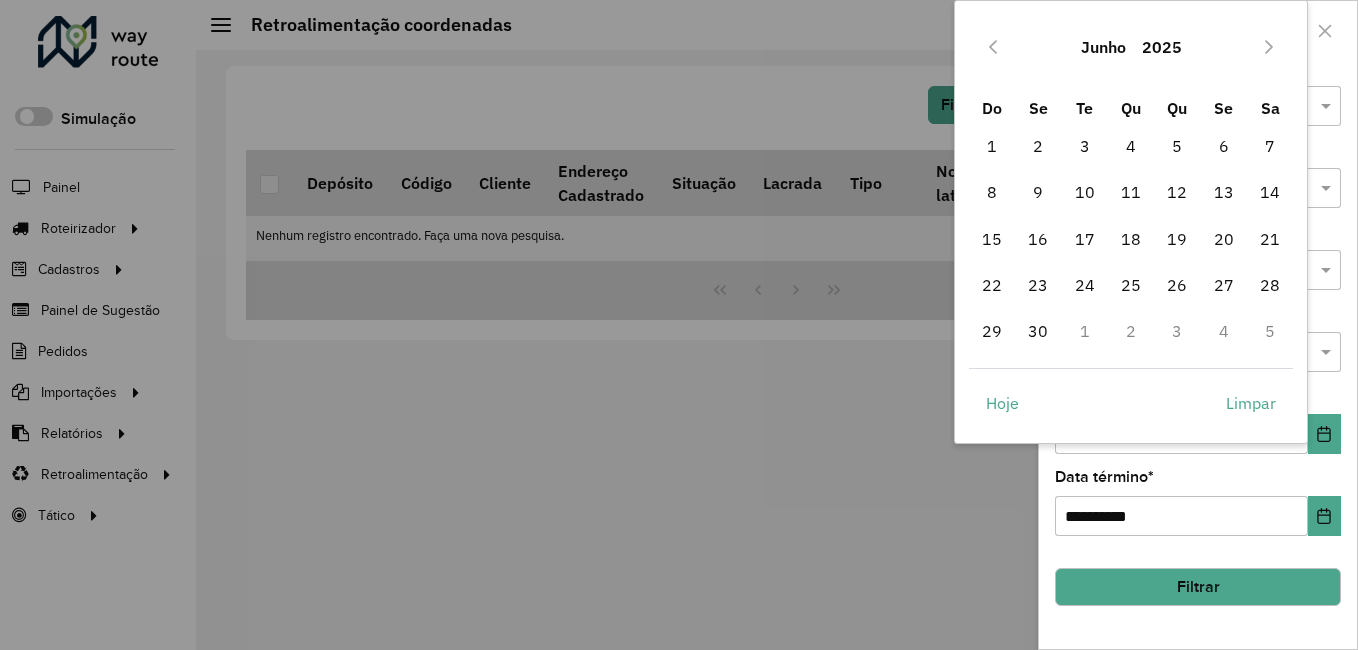 click 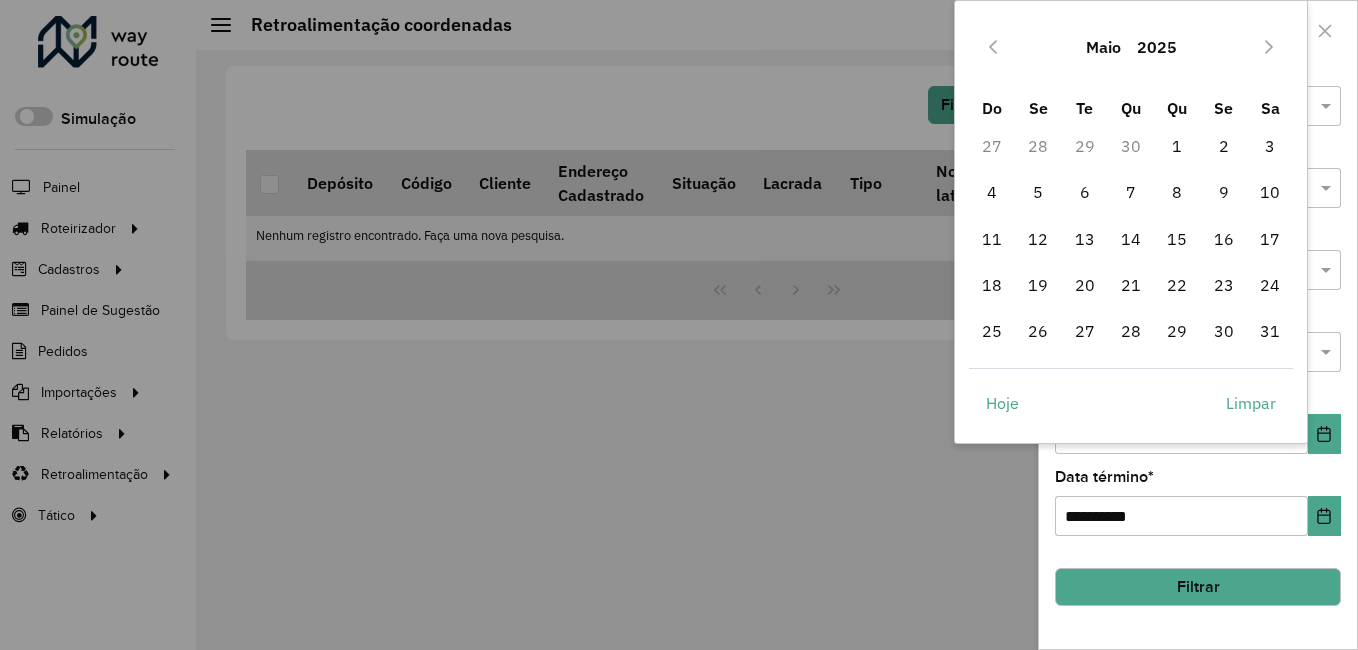 click 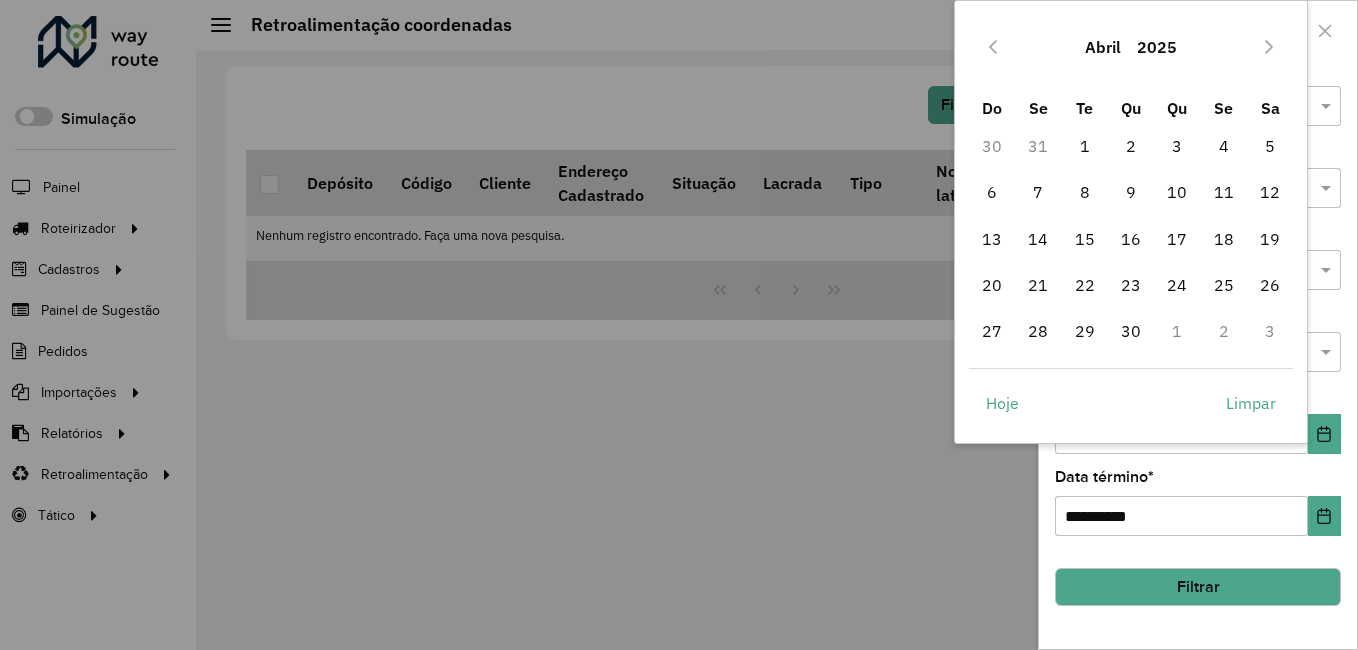 click 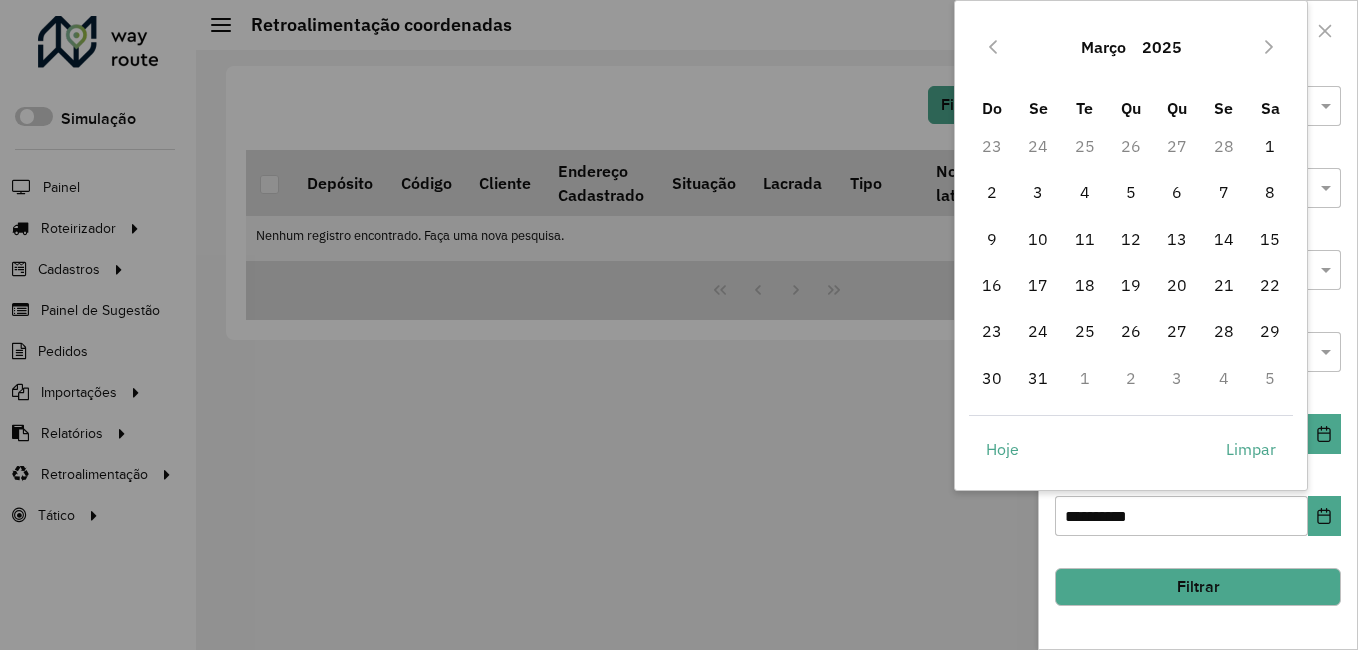 click 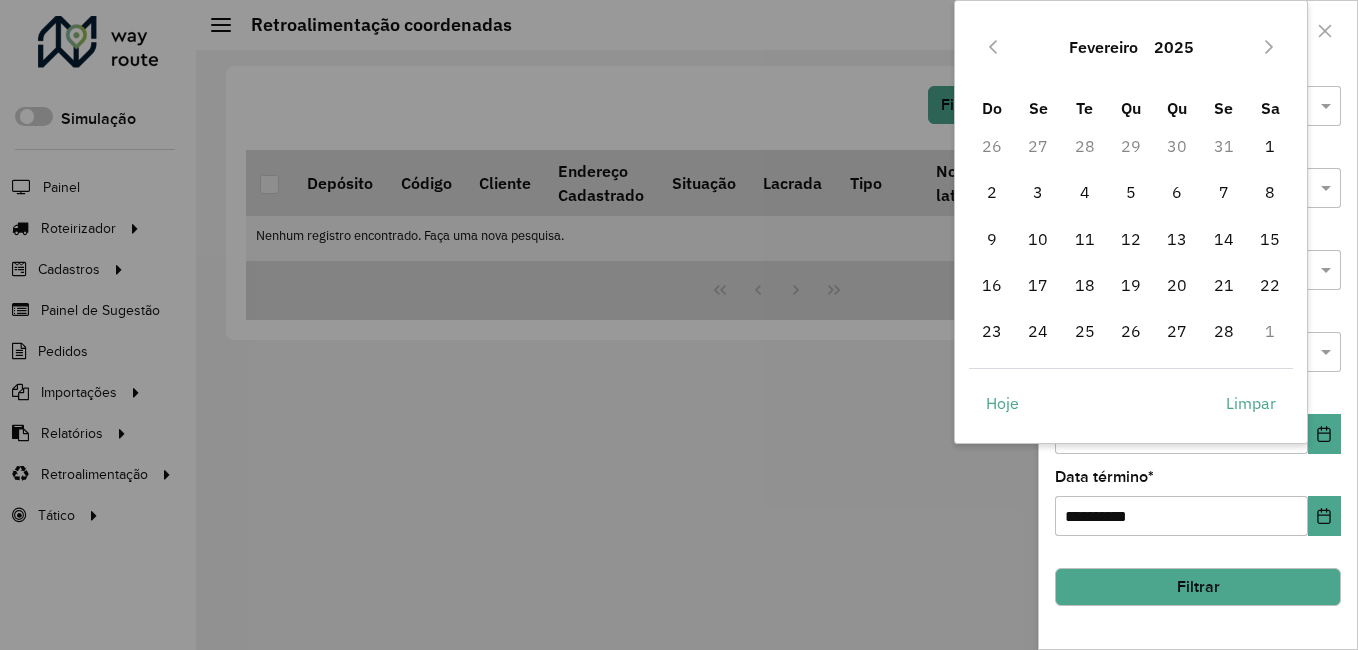 click 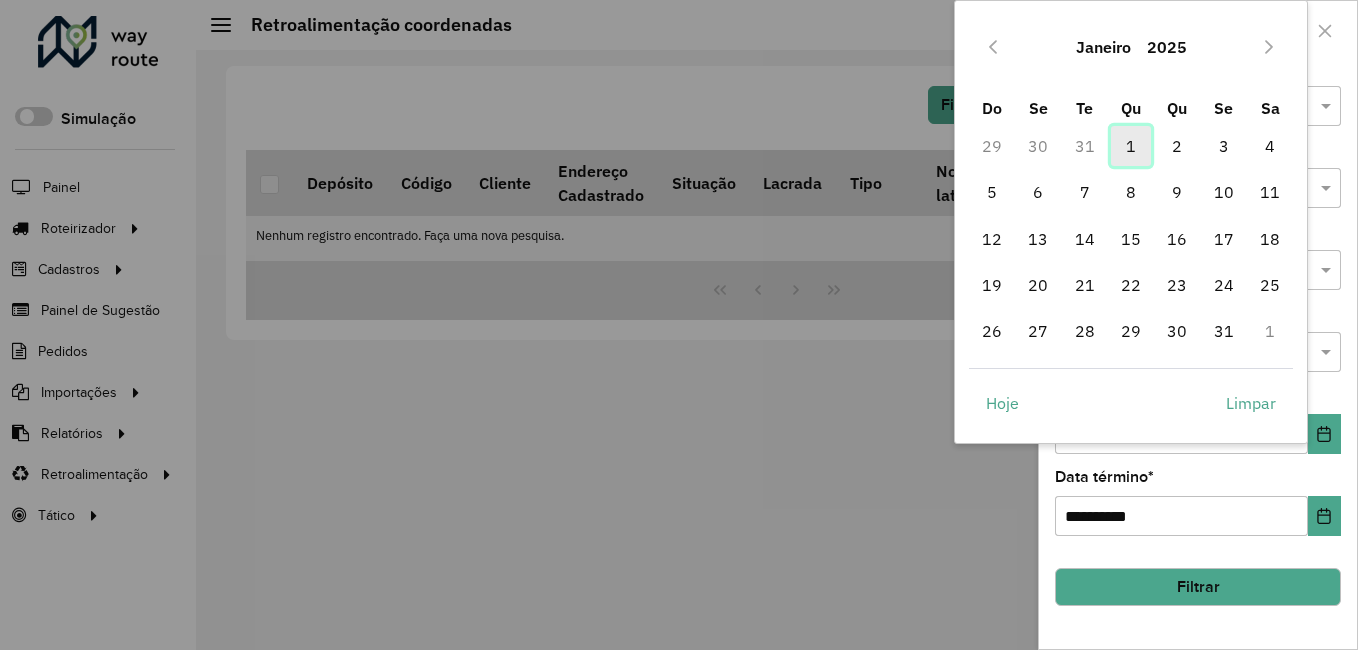 click on "1" at bounding box center (1131, 146) 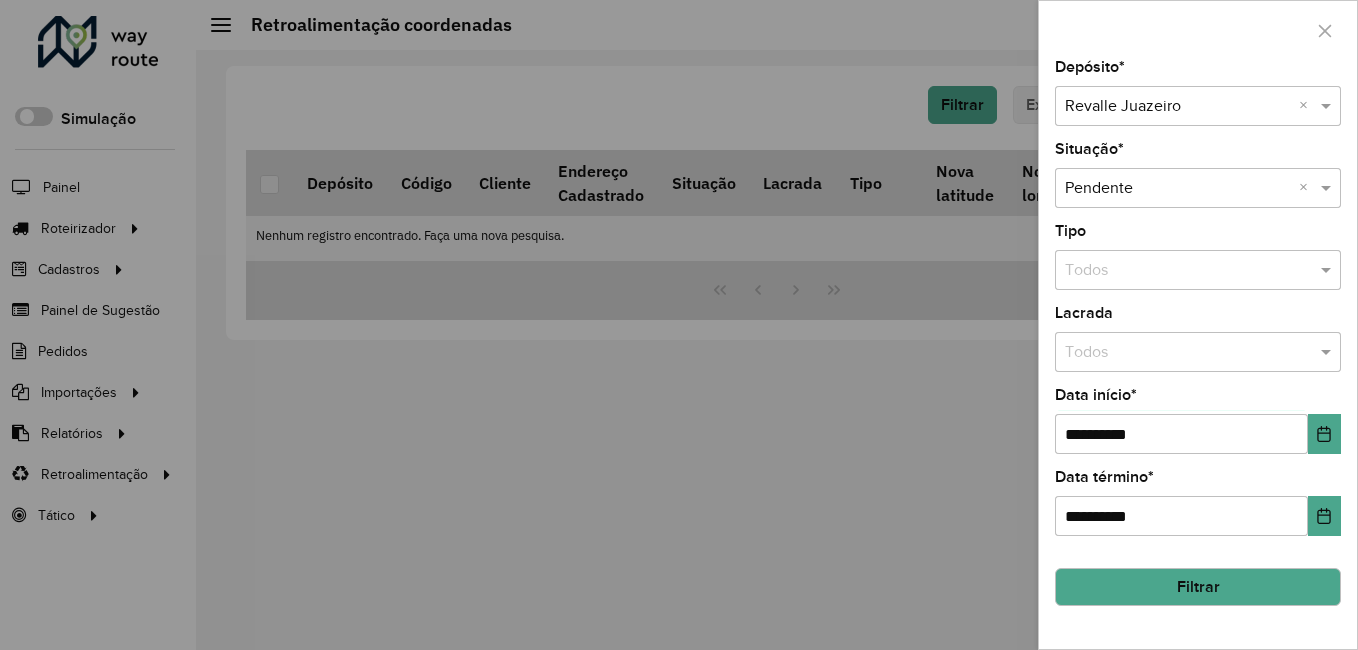 click on "Filtrar" 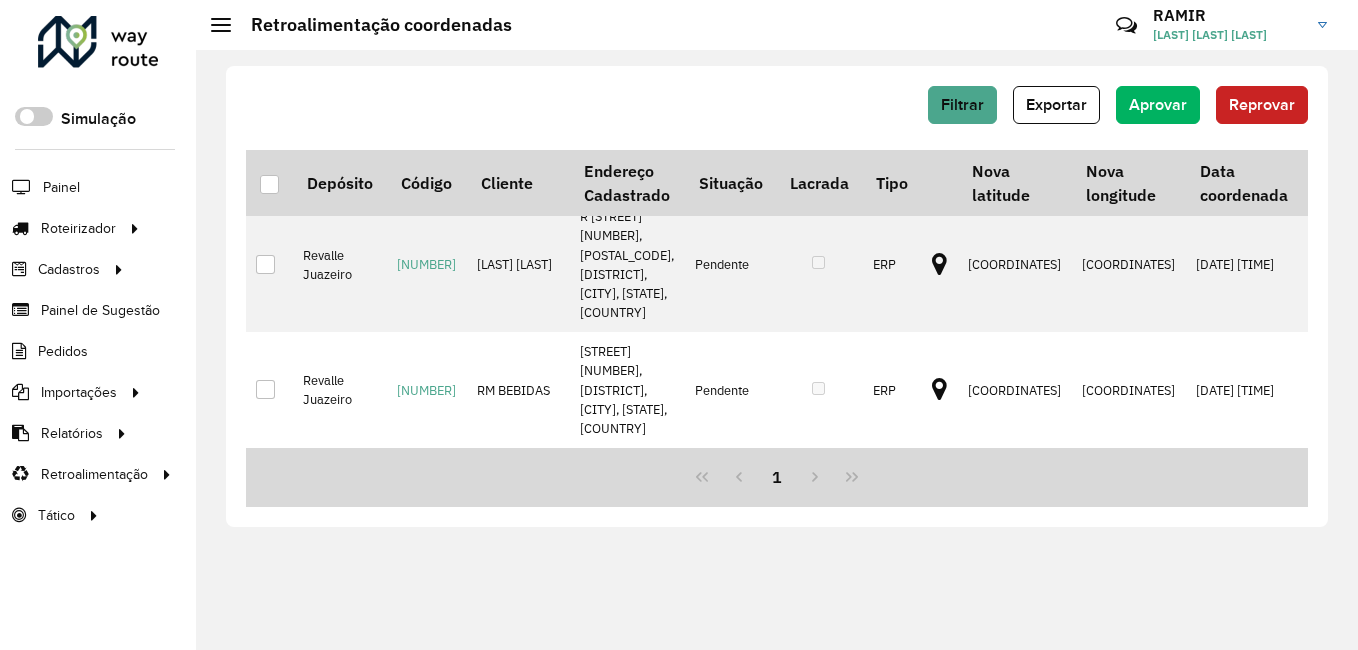 scroll, scrollTop: 0, scrollLeft: 0, axis: both 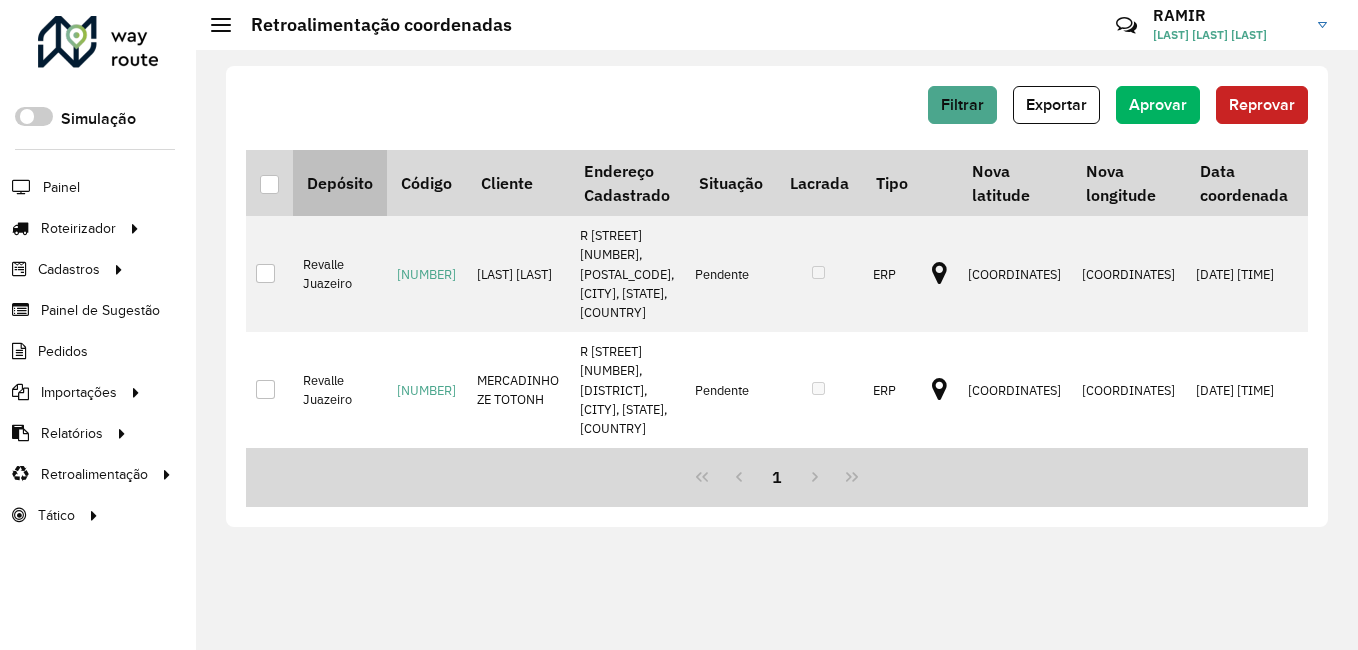 drag, startPoint x: 269, startPoint y: 190, endPoint x: 369, endPoint y: 209, distance: 101.788994 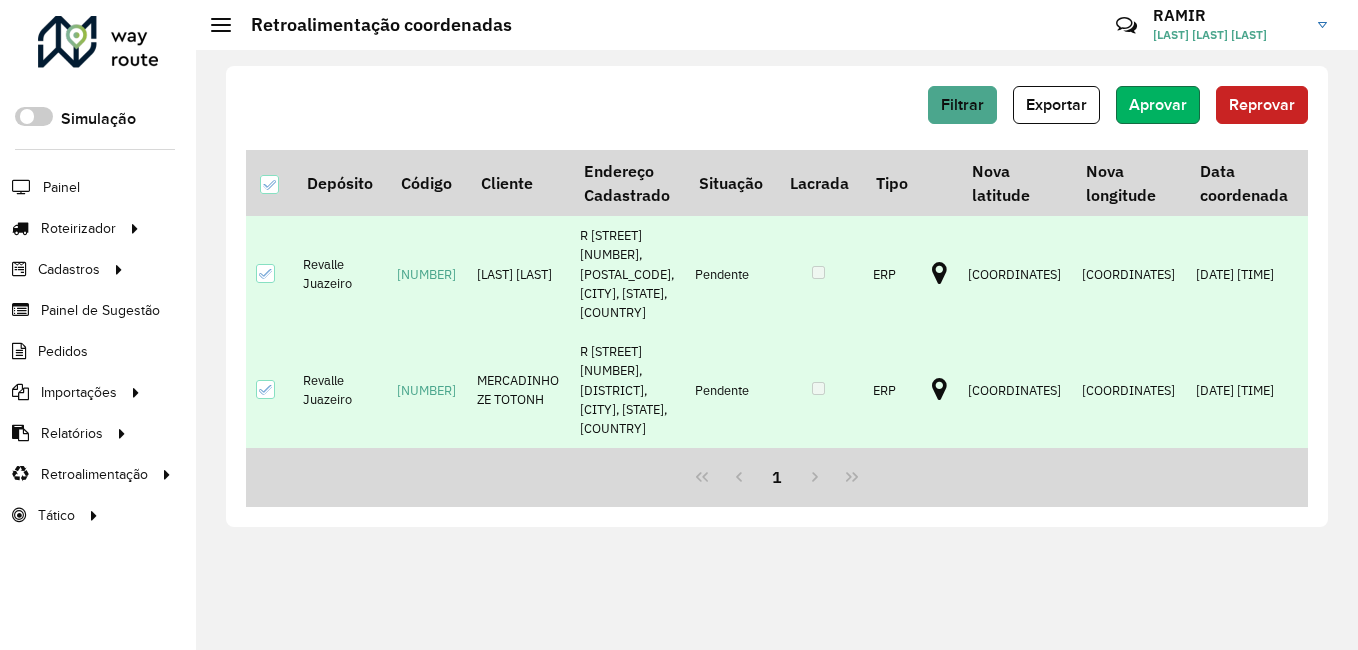 click on "Aprovar" 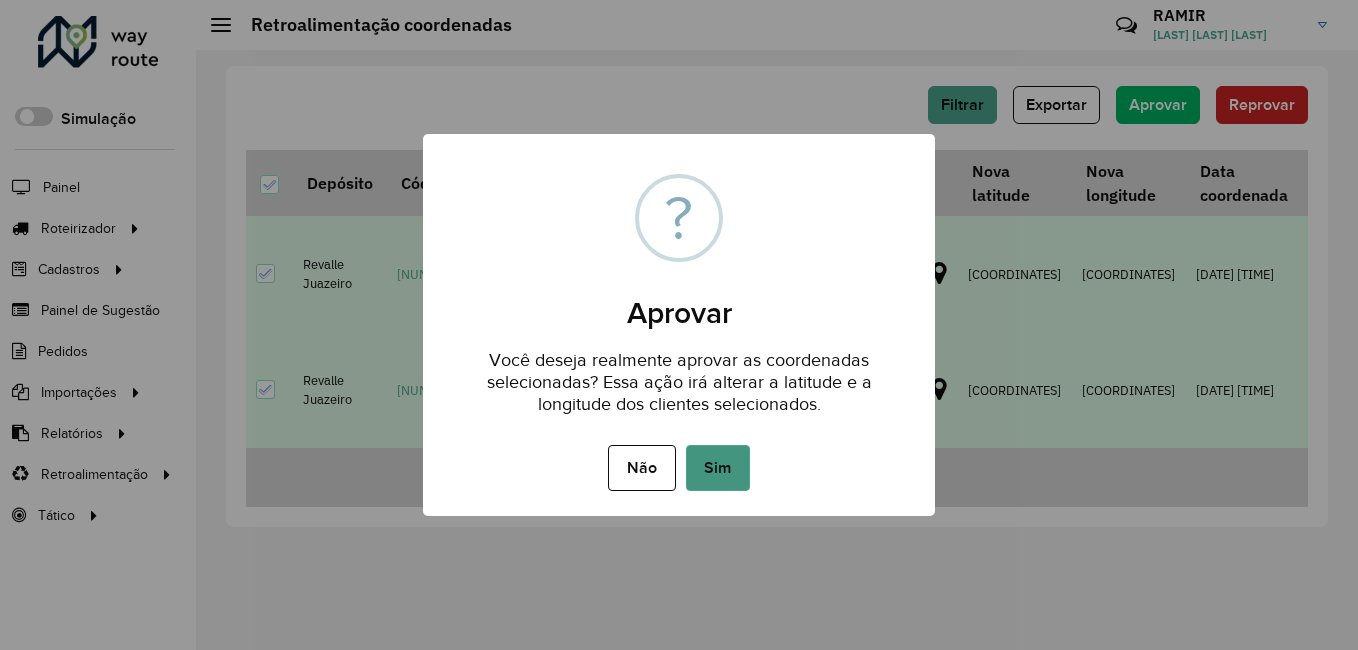 click on "Sim" at bounding box center (718, 468) 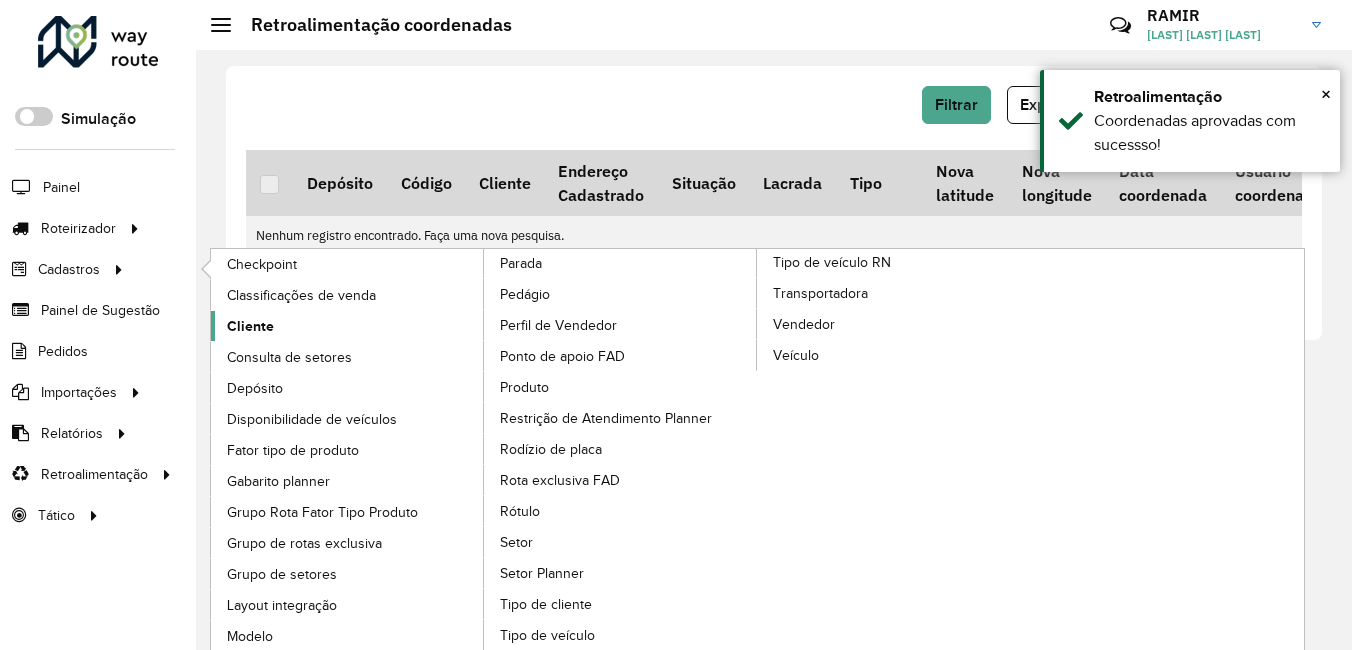 click on "Cliente" 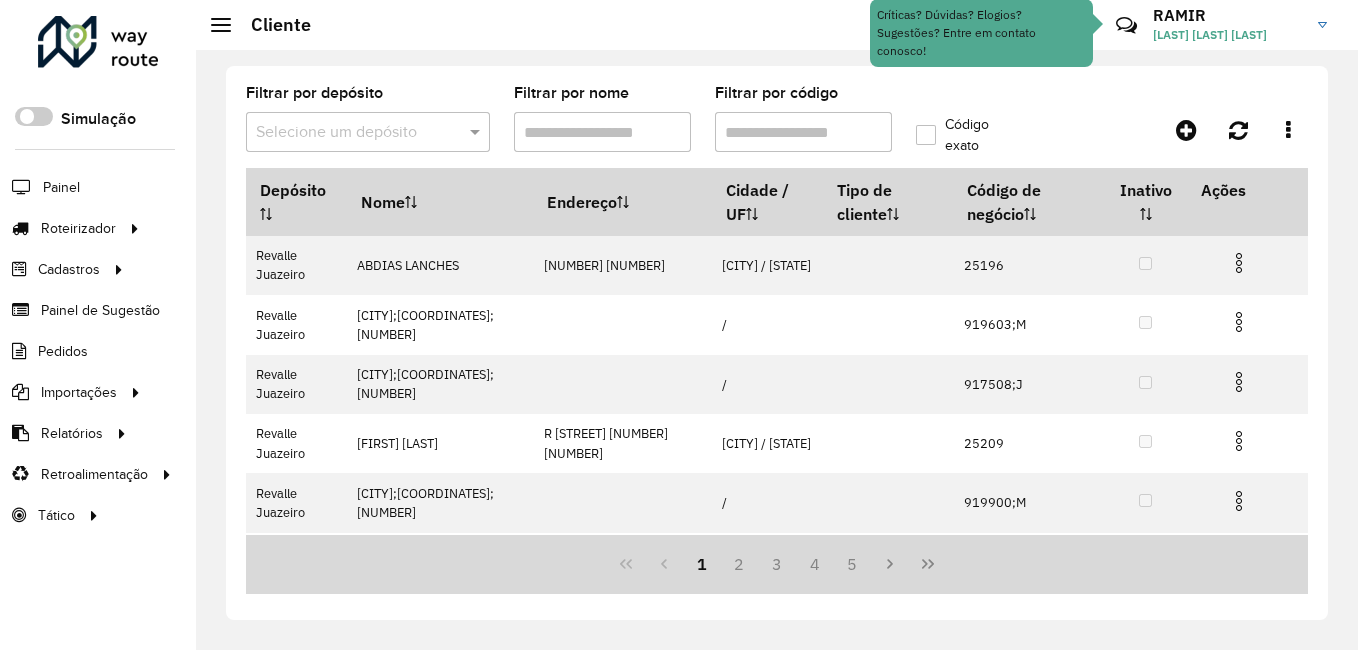 click on "Filtrar por código" at bounding box center [803, 132] 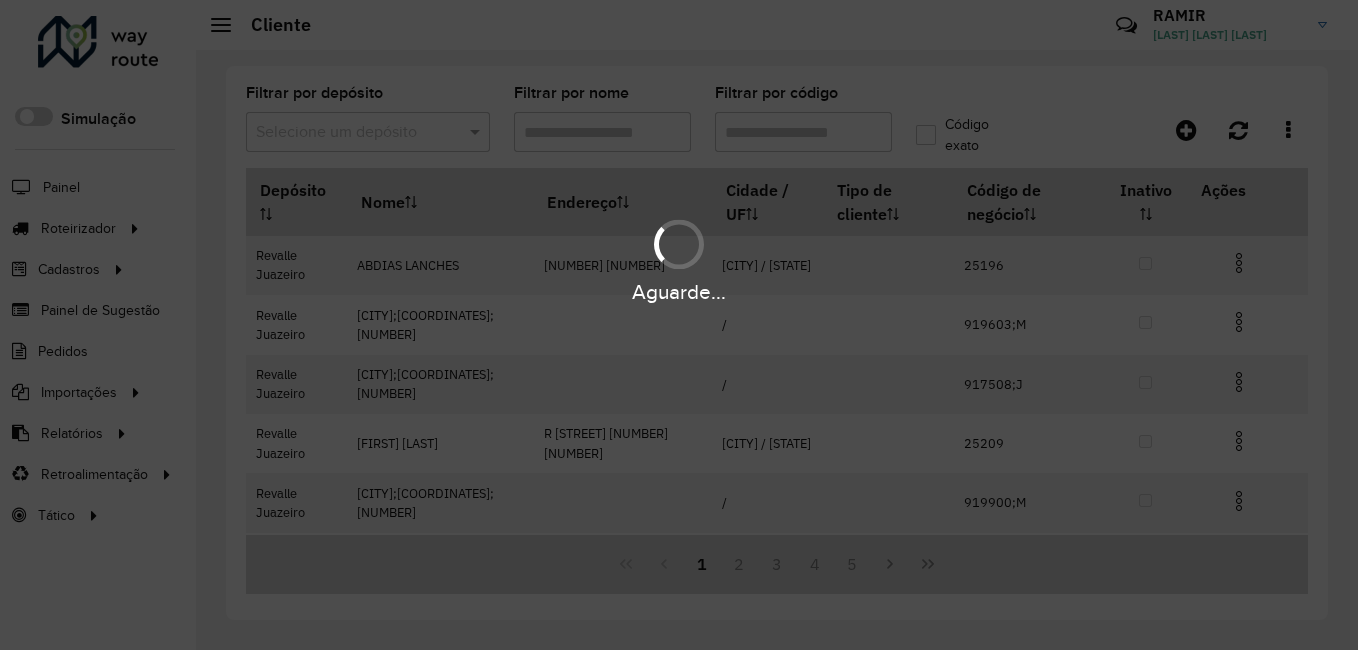 scroll, scrollTop: 0, scrollLeft: 0, axis: both 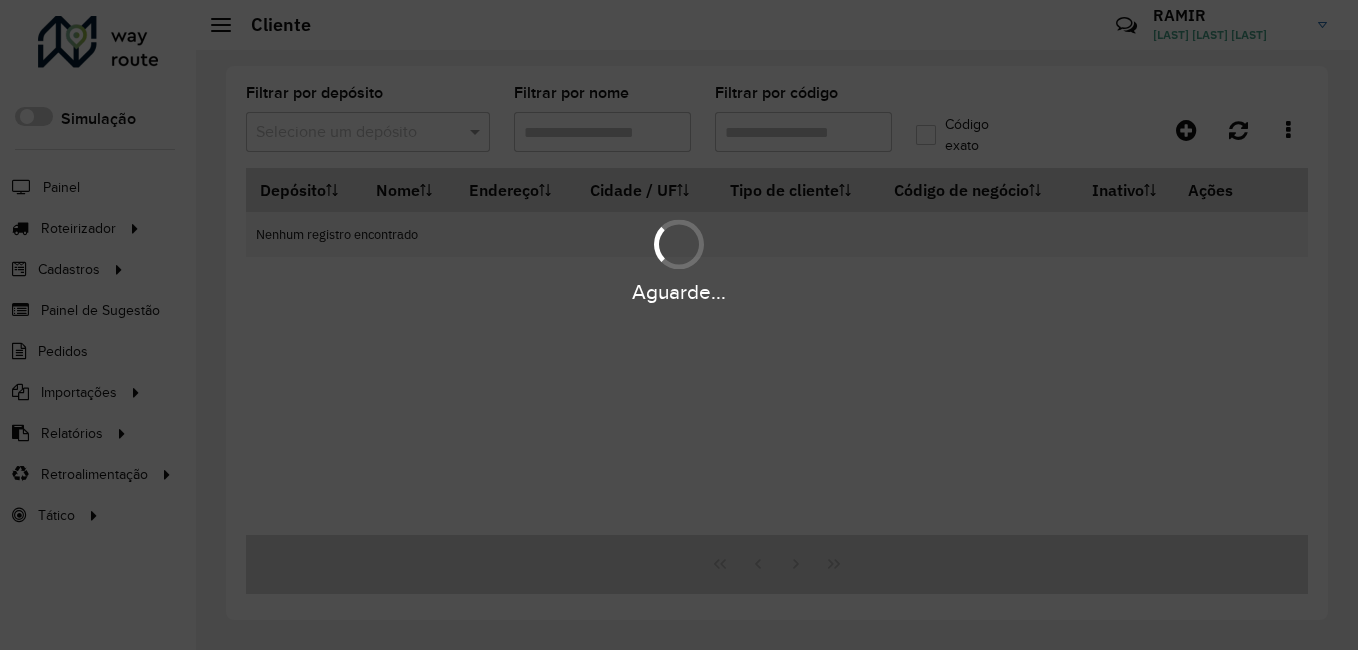 click on "Aguarde..." at bounding box center [679, 325] 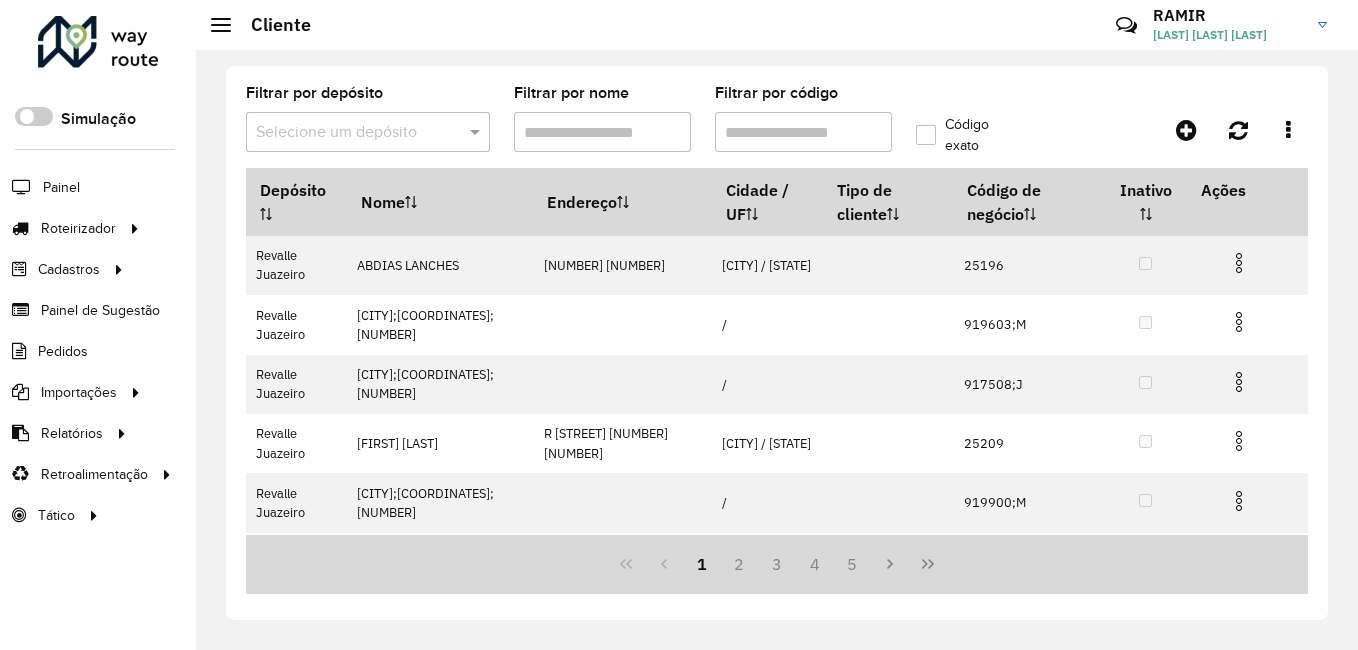 click on "Filtrar por código" at bounding box center (803, 132) 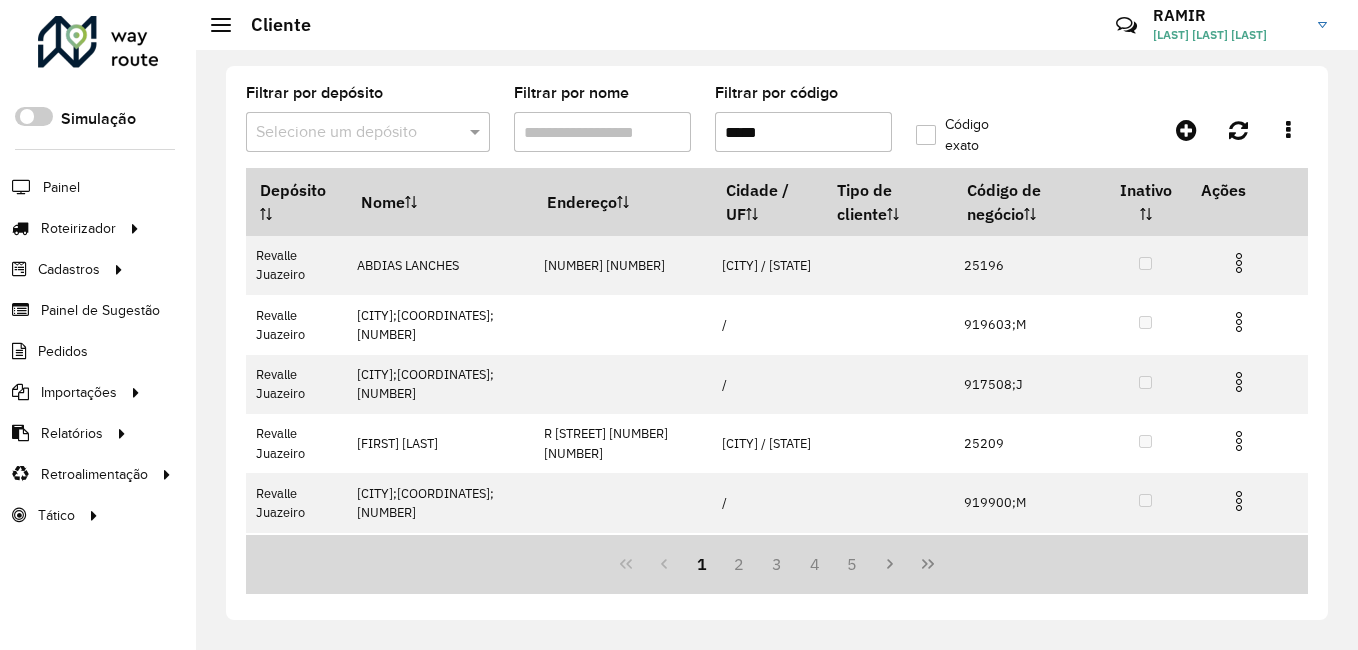type on "*****" 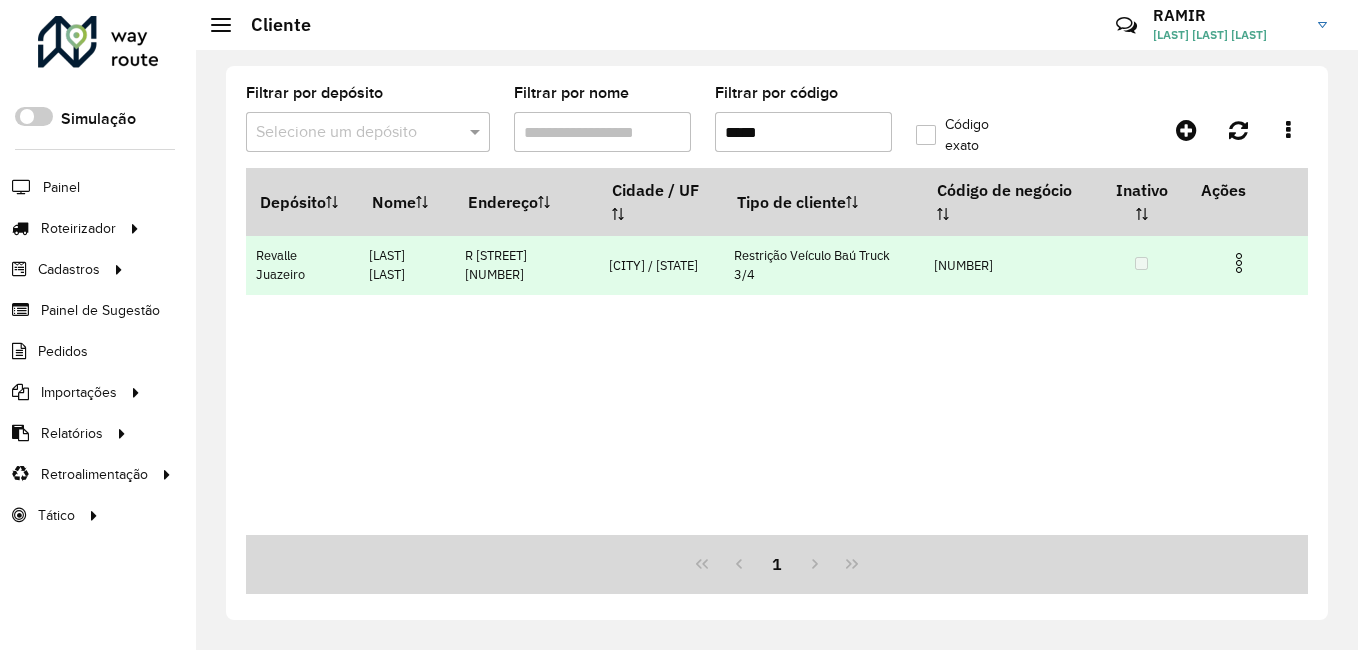 click at bounding box center [1239, 263] 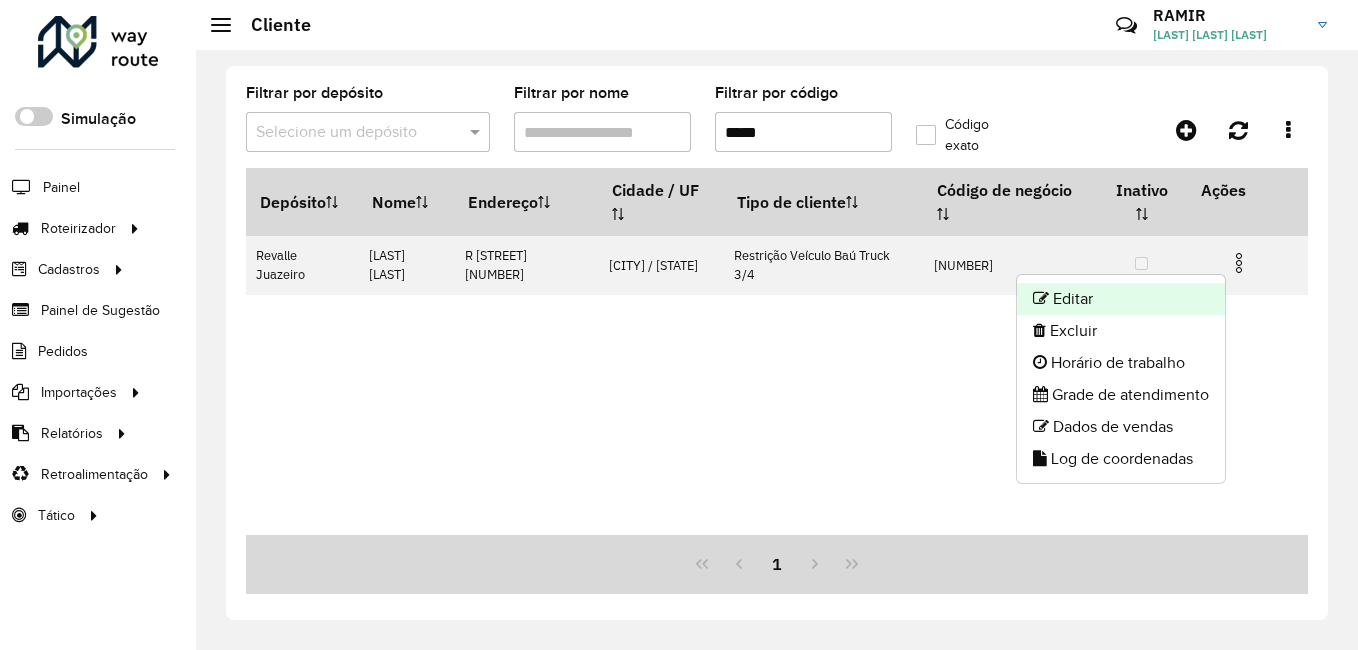 click on "Editar" 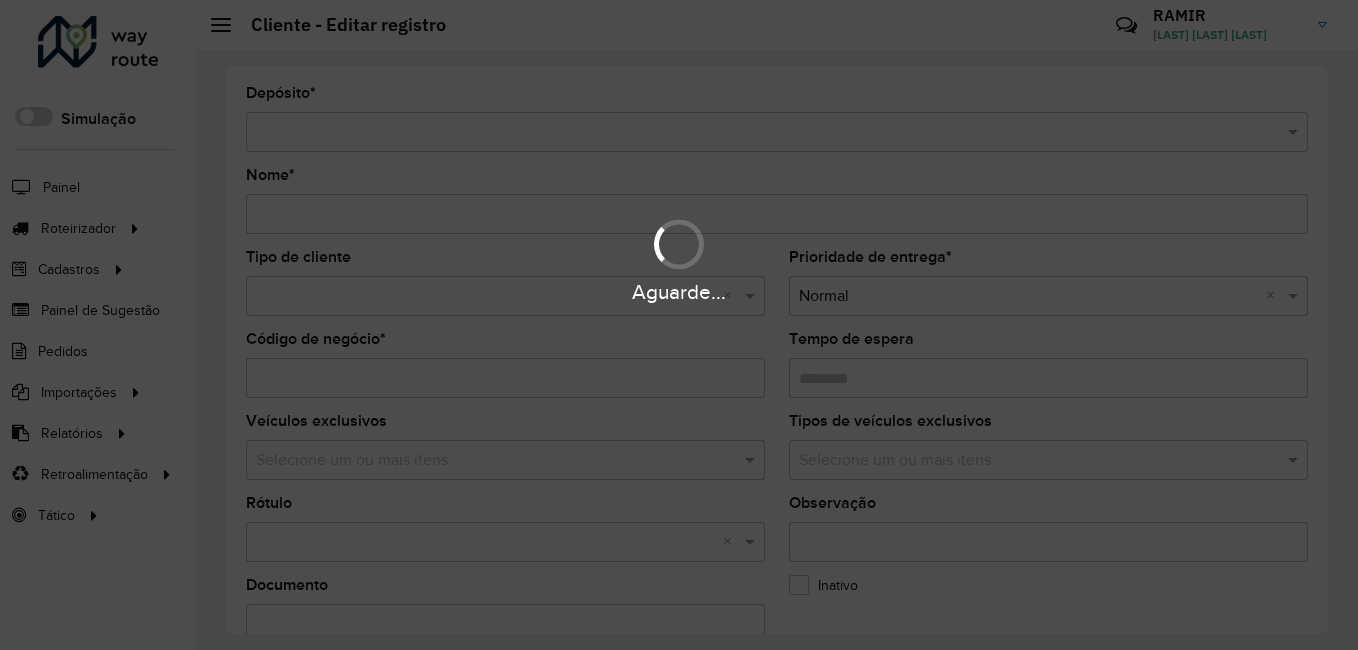 type on "**********" 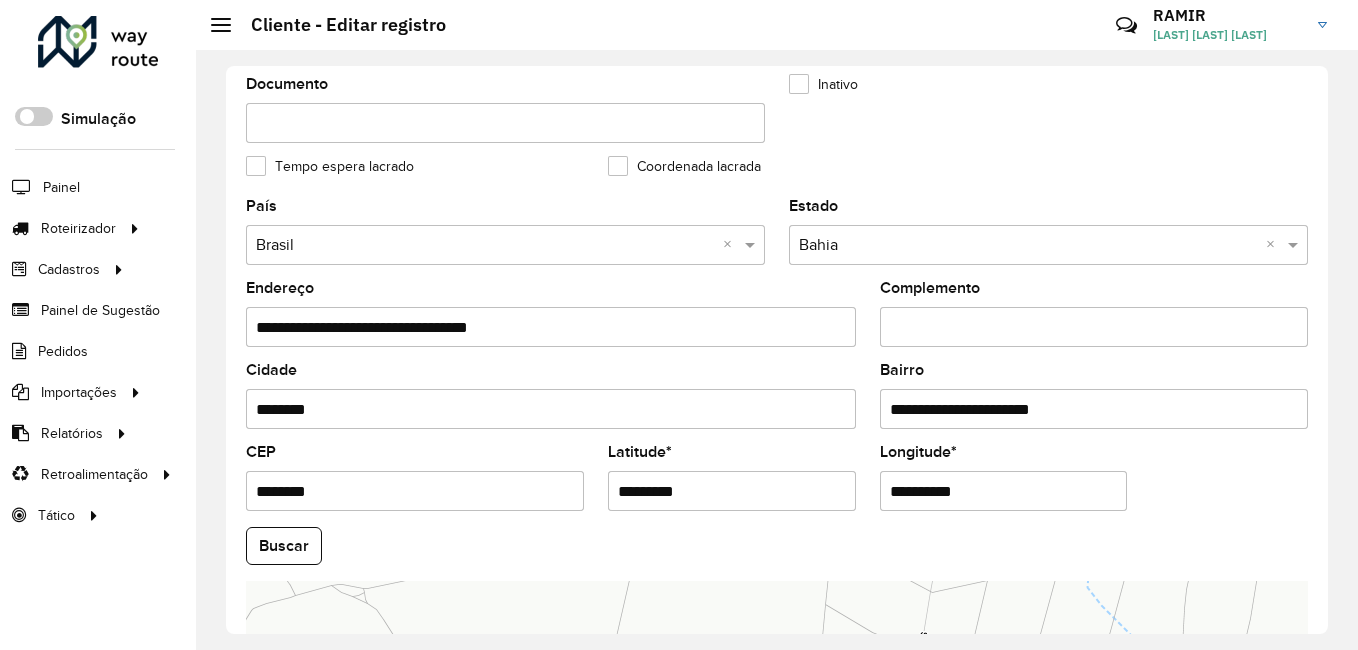 scroll, scrollTop: 500, scrollLeft: 0, axis: vertical 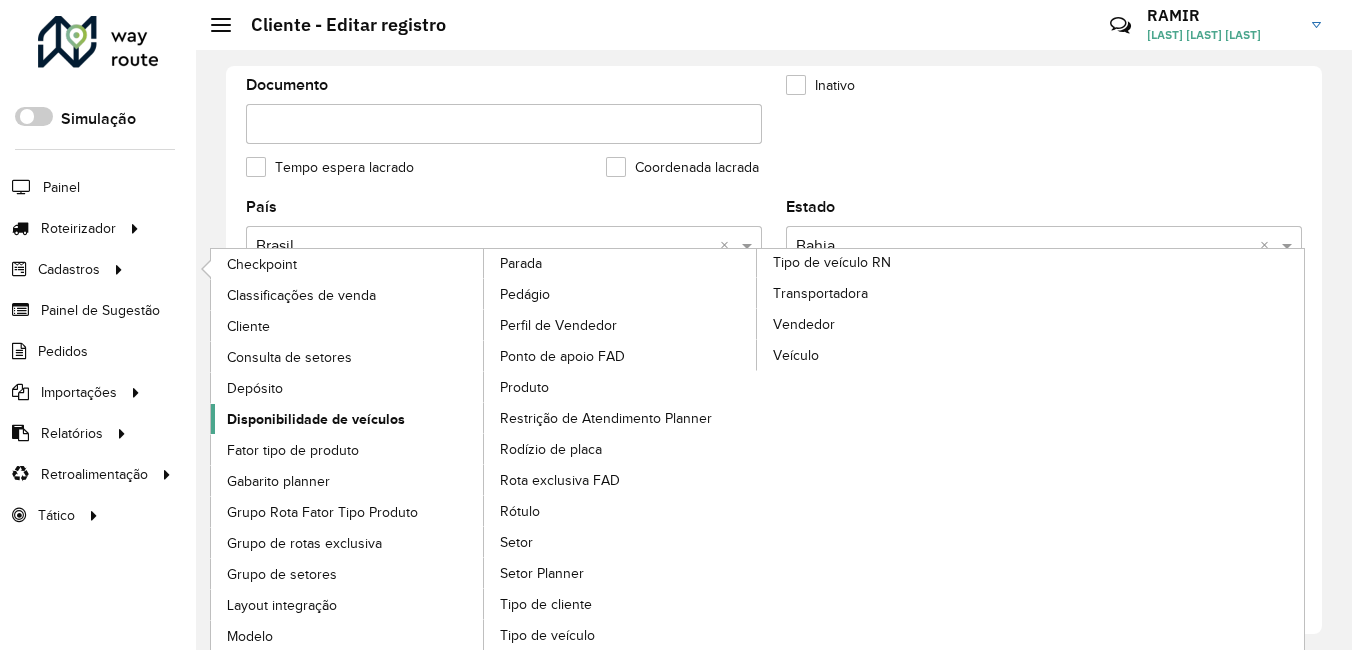 click on "Disponibilidade de veículos" 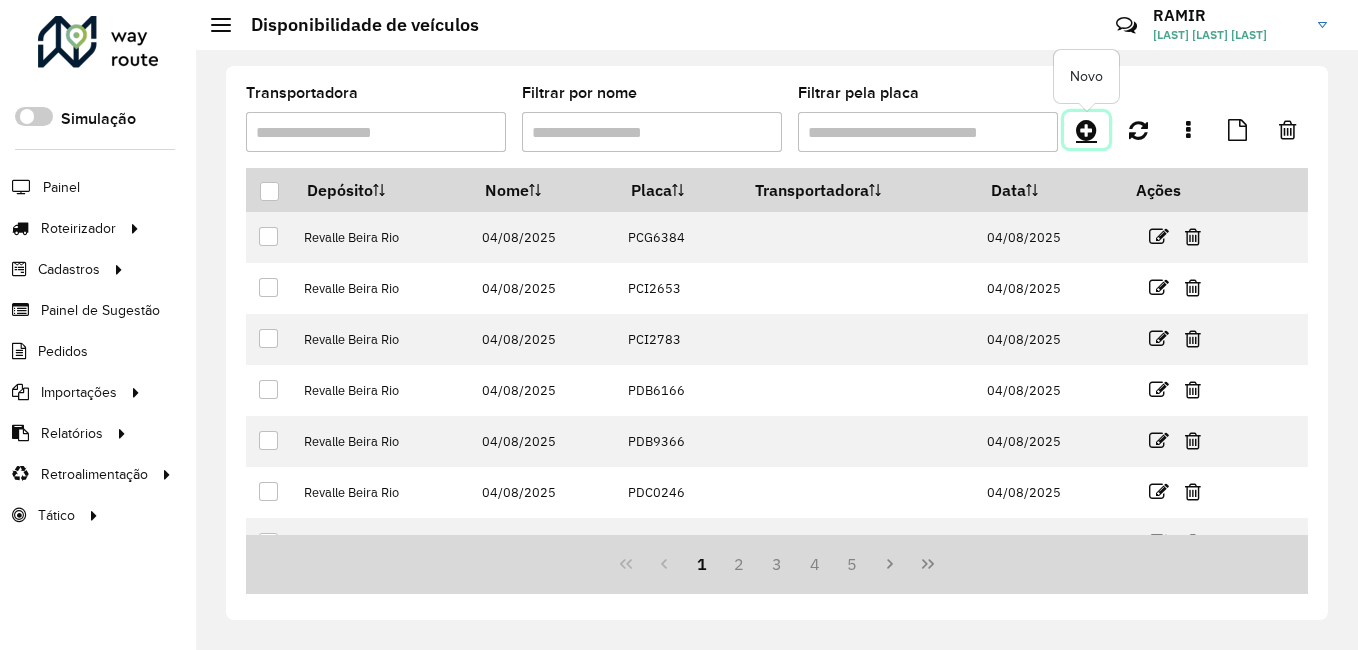 click 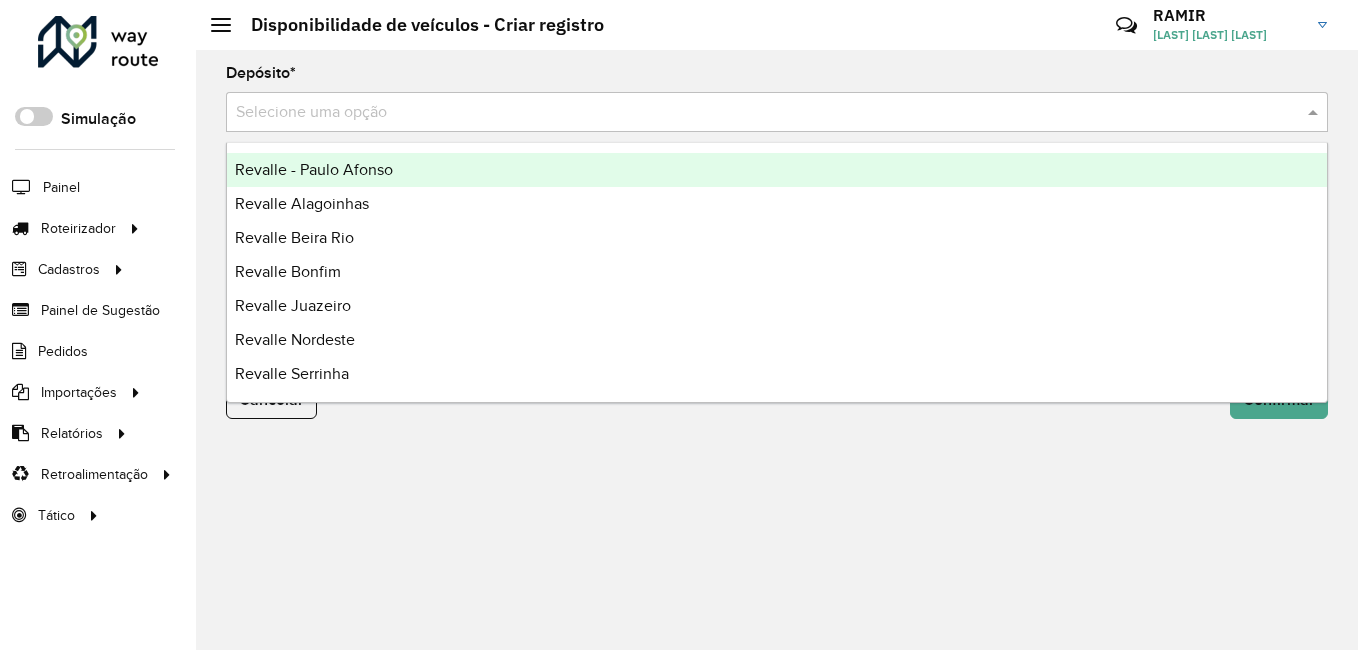 click at bounding box center (757, 113) 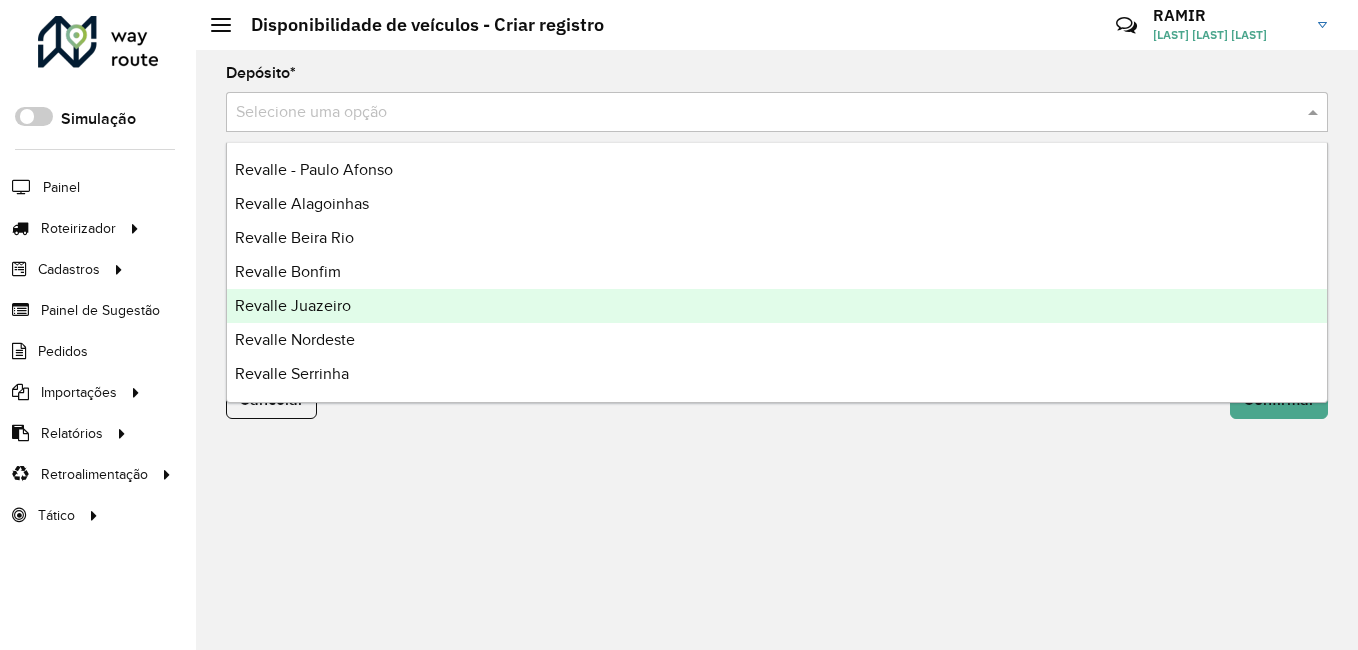 click on "Revalle Juazeiro" at bounding box center (293, 305) 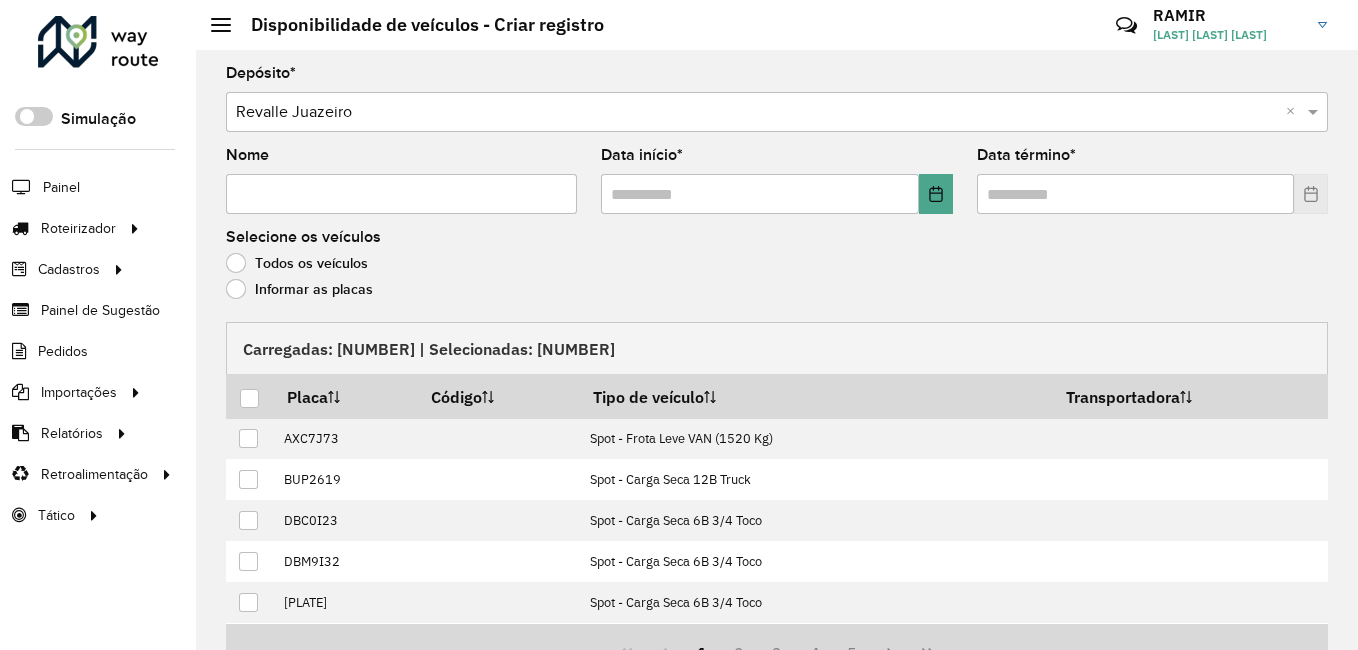 click on "Nome" at bounding box center (401, 194) 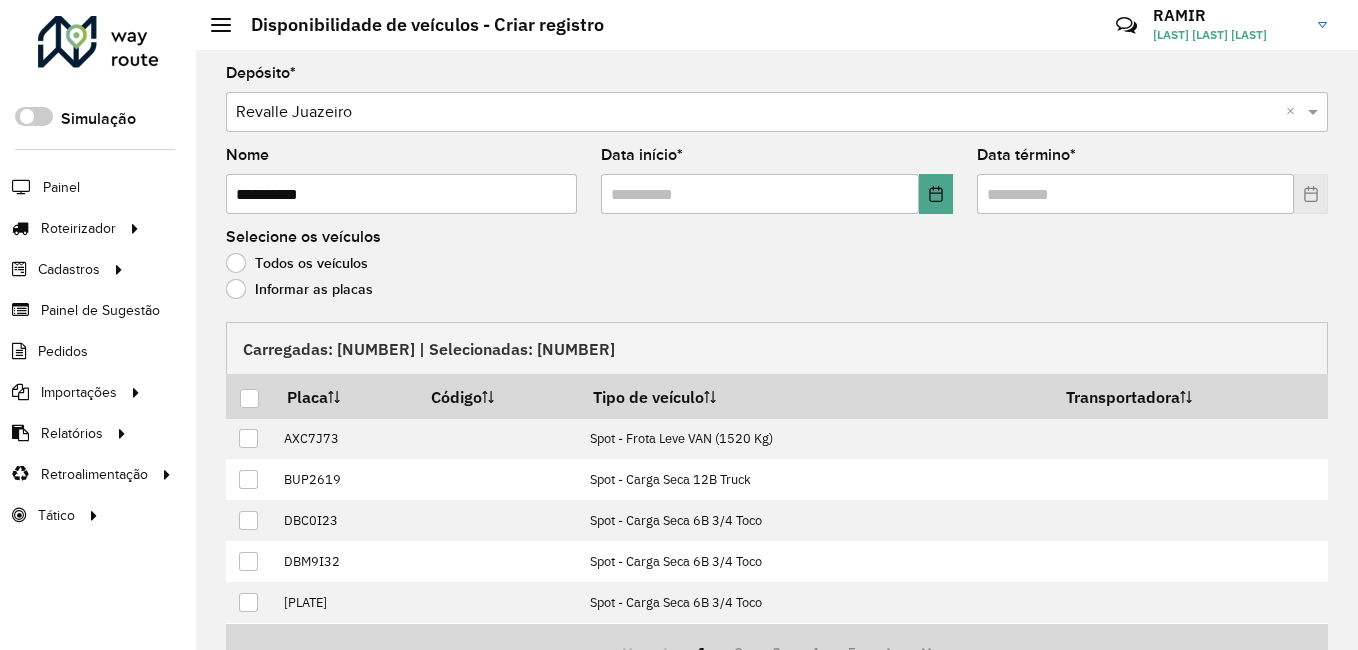 type on "**********" 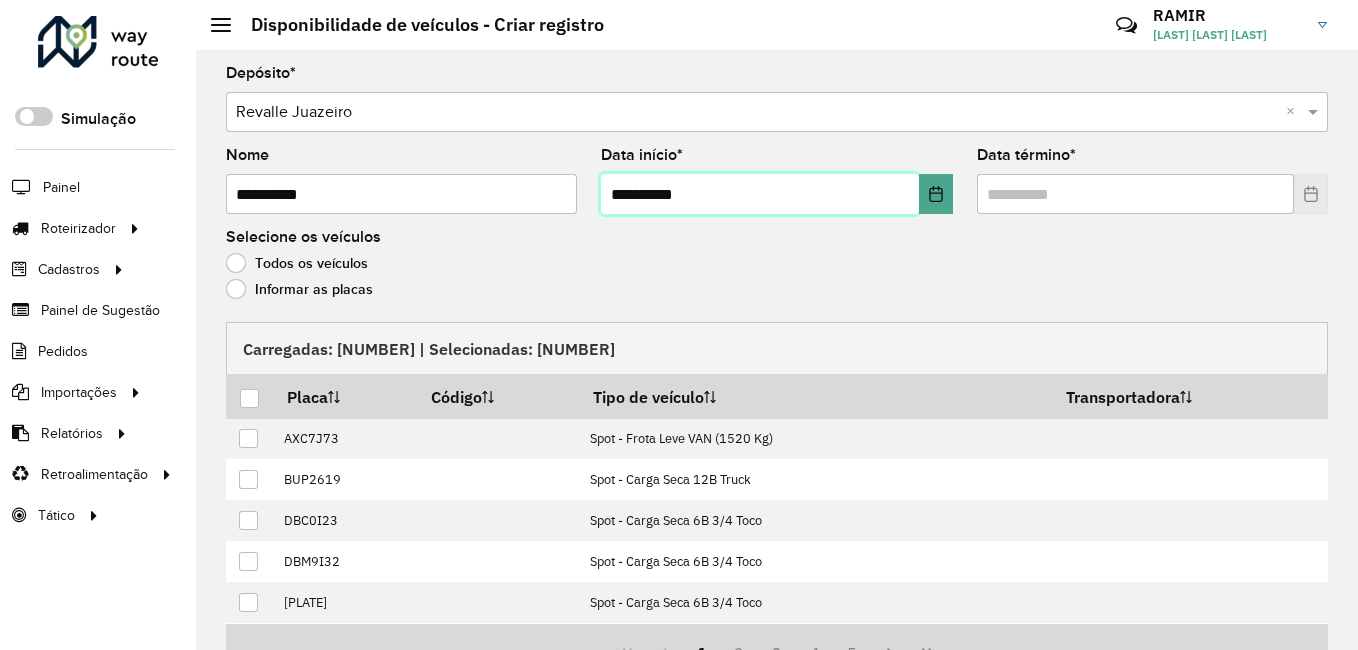 type on "**********" 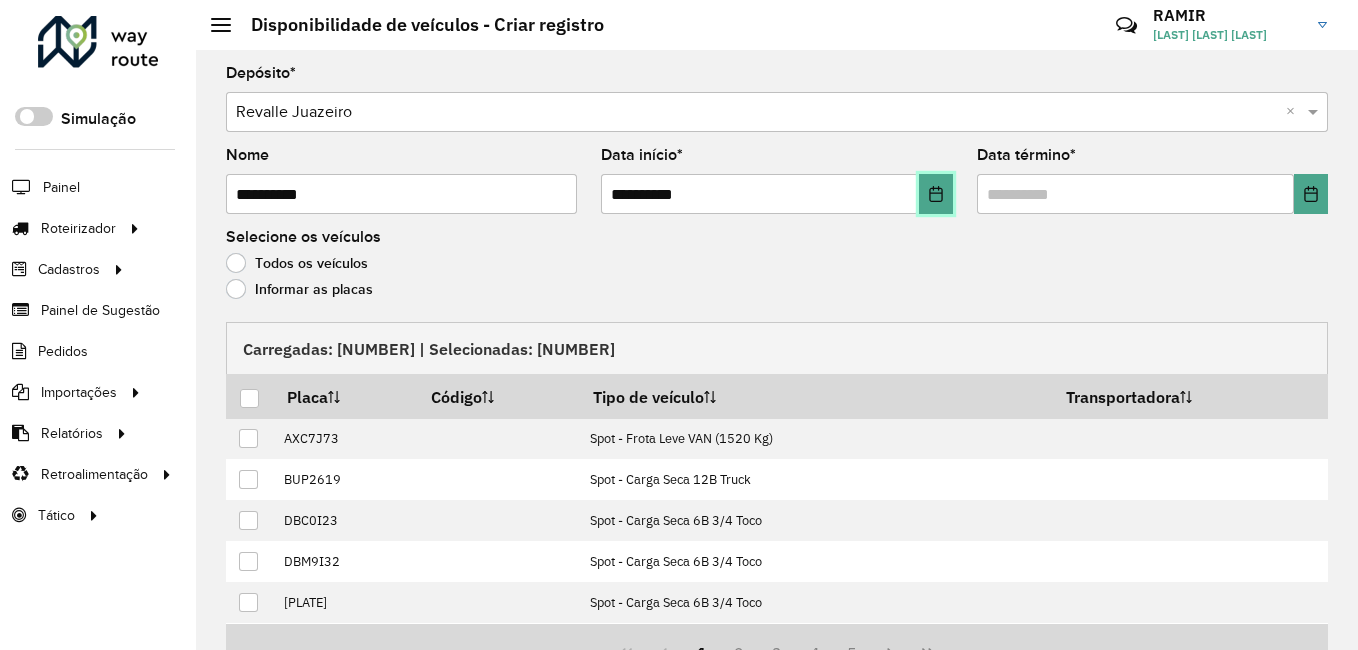 type 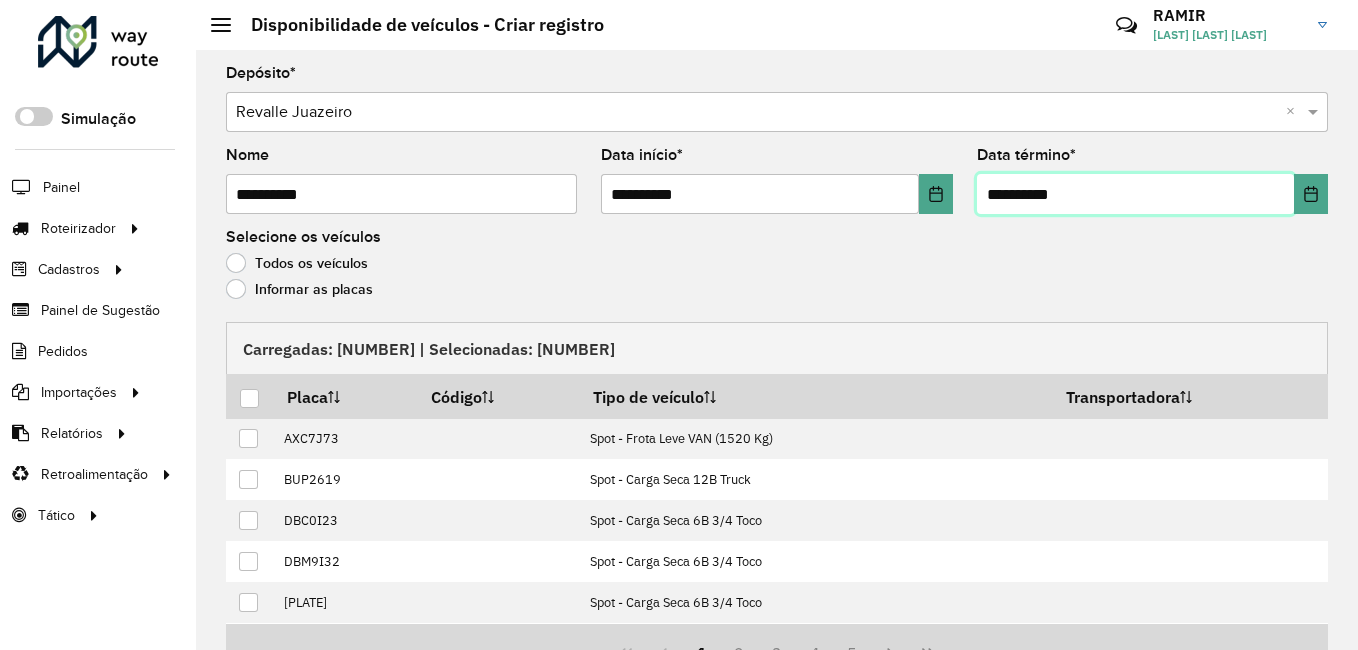 type on "**********" 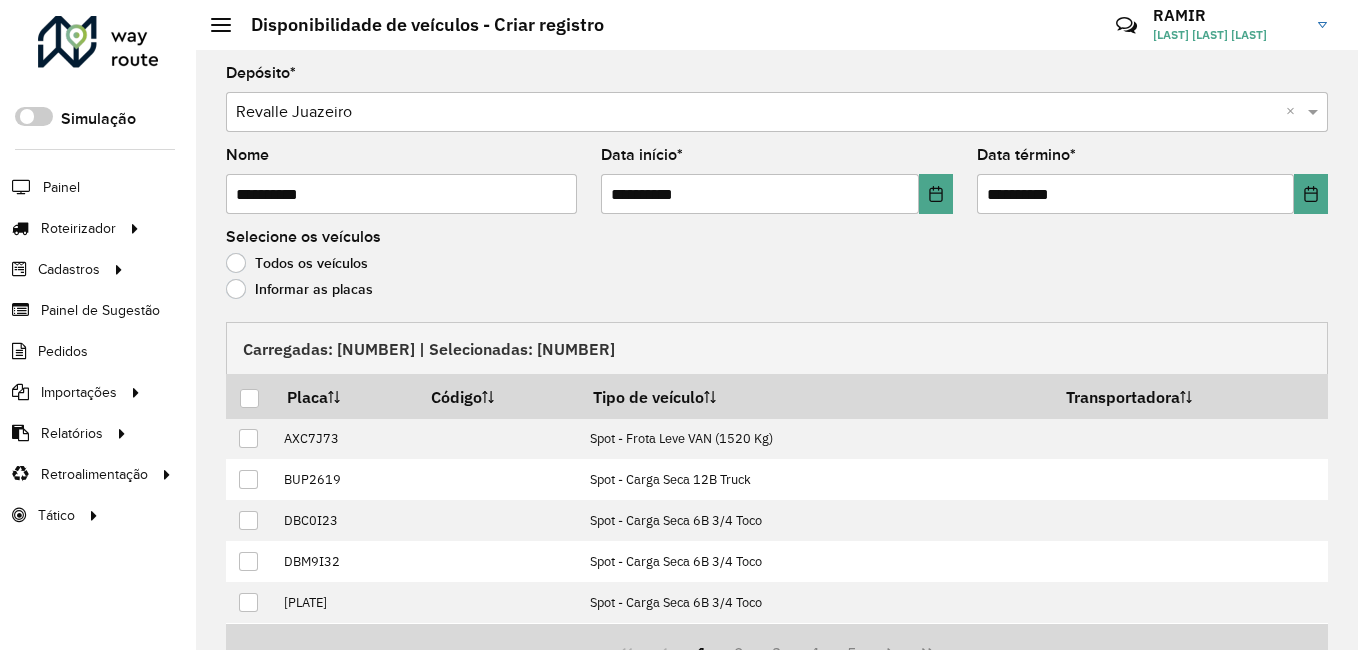 click on "Informar as placas" 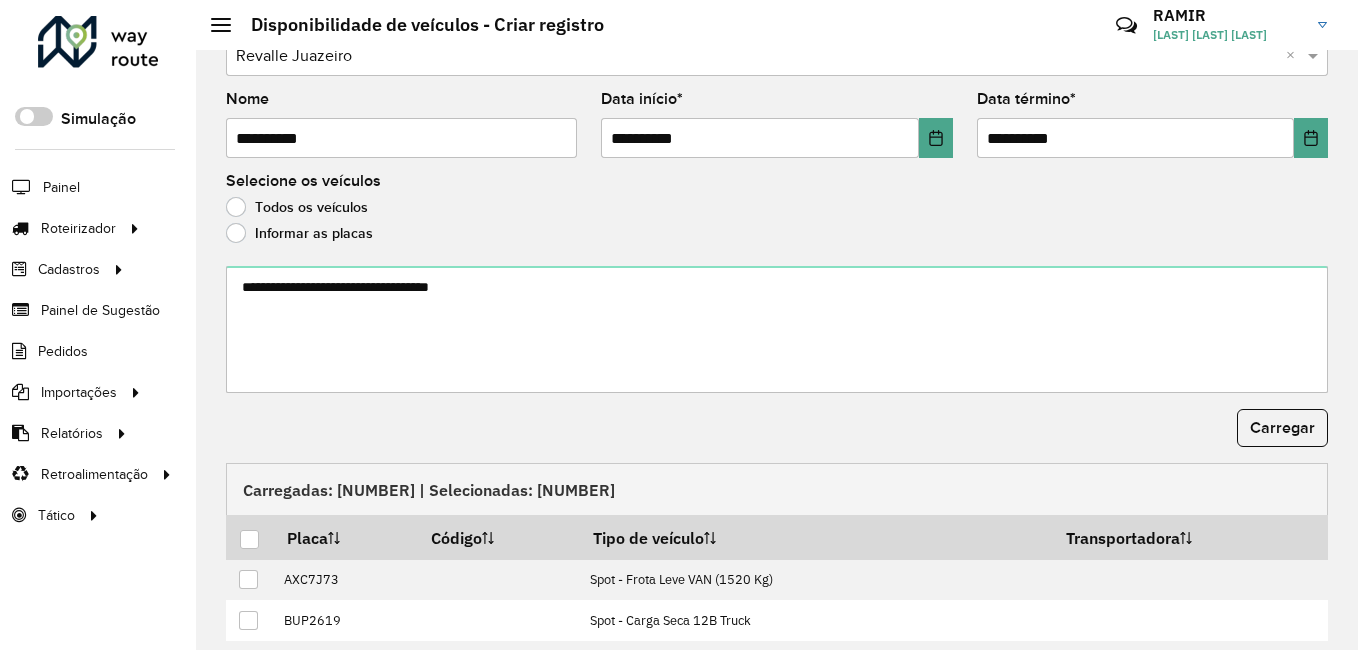 scroll, scrollTop: 100, scrollLeft: 0, axis: vertical 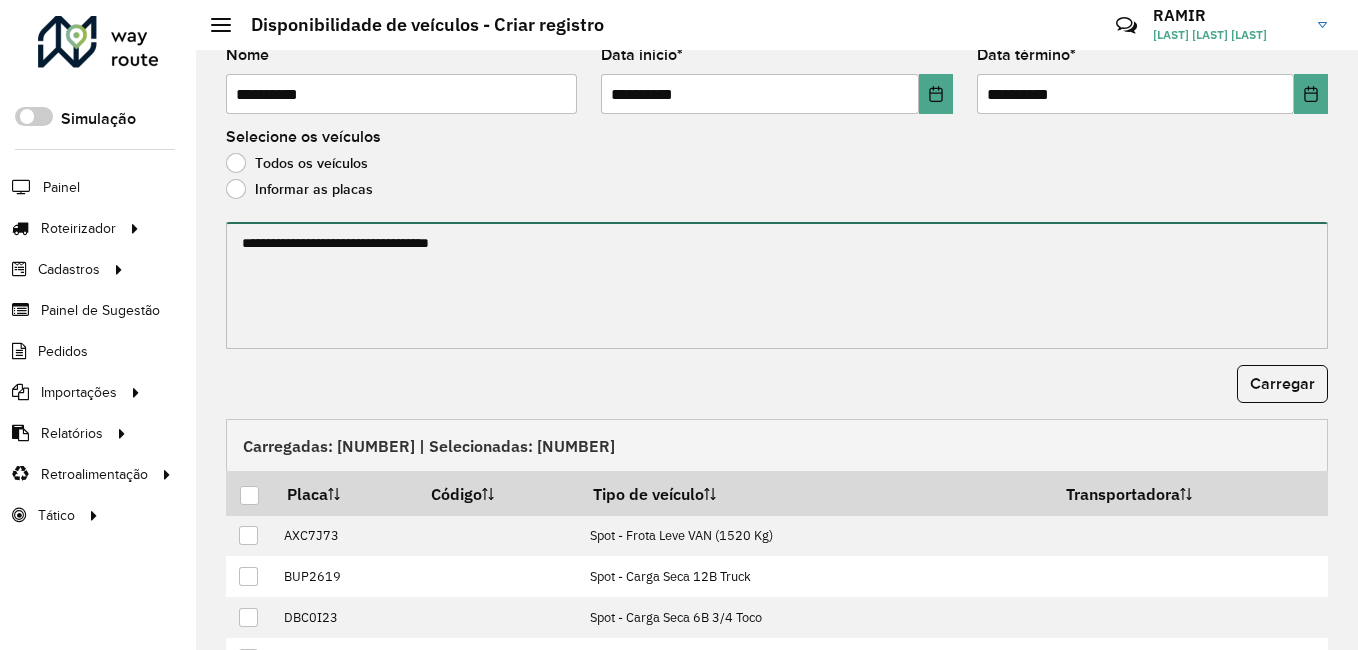 click at bounding box center [777, 285] 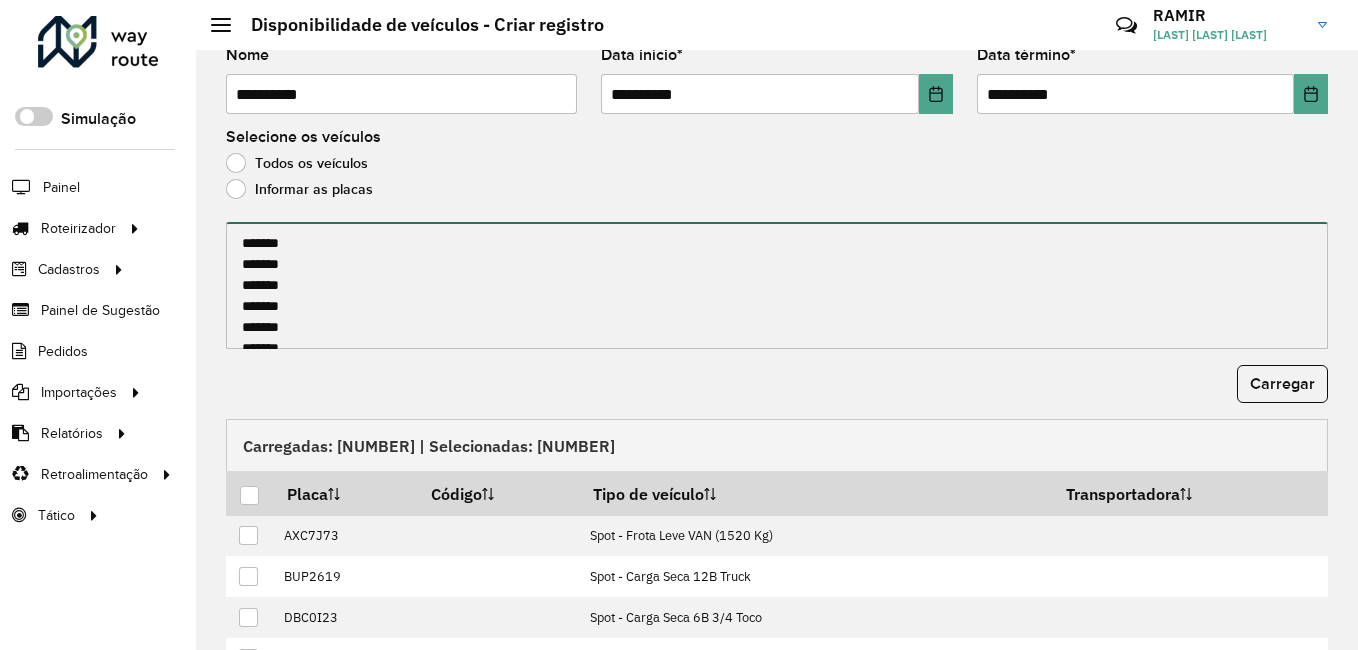 scroll, scrollTop: 616, scrollLeft: 0, axis: vertical 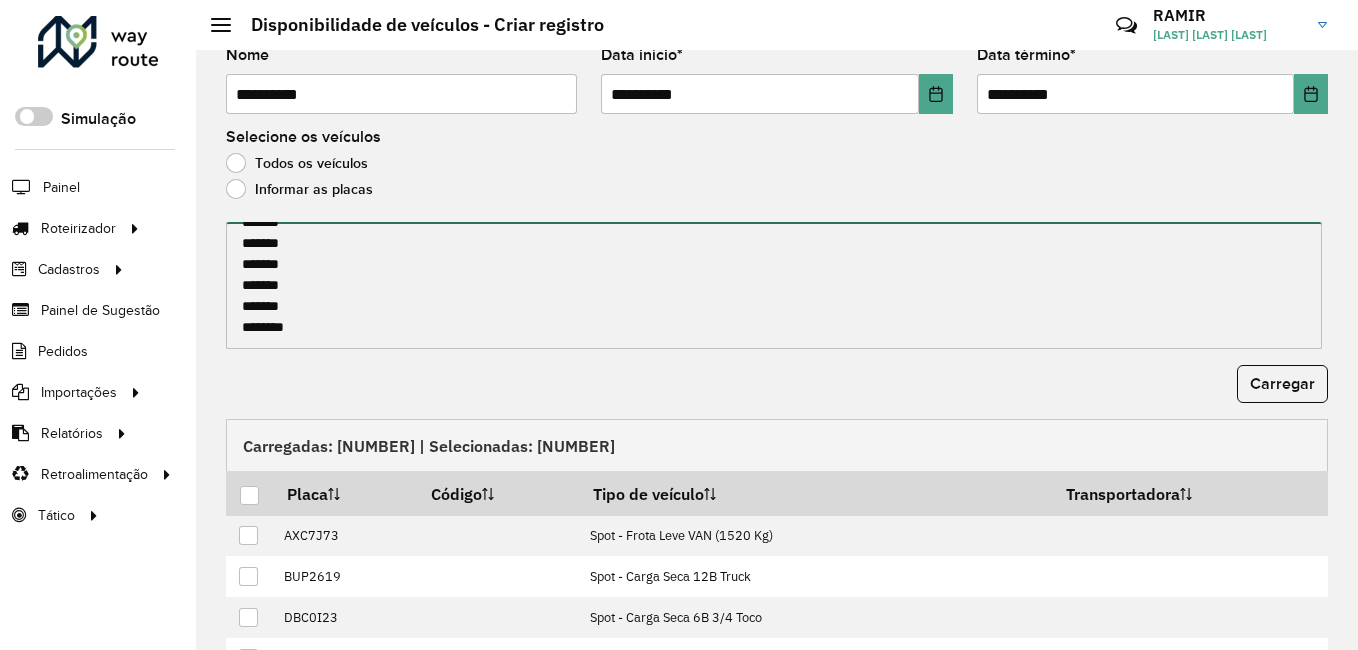 paste on "*******
*******
*******
*******
*******
*******
*******
*******
*******
*******
*******
*******
*******" 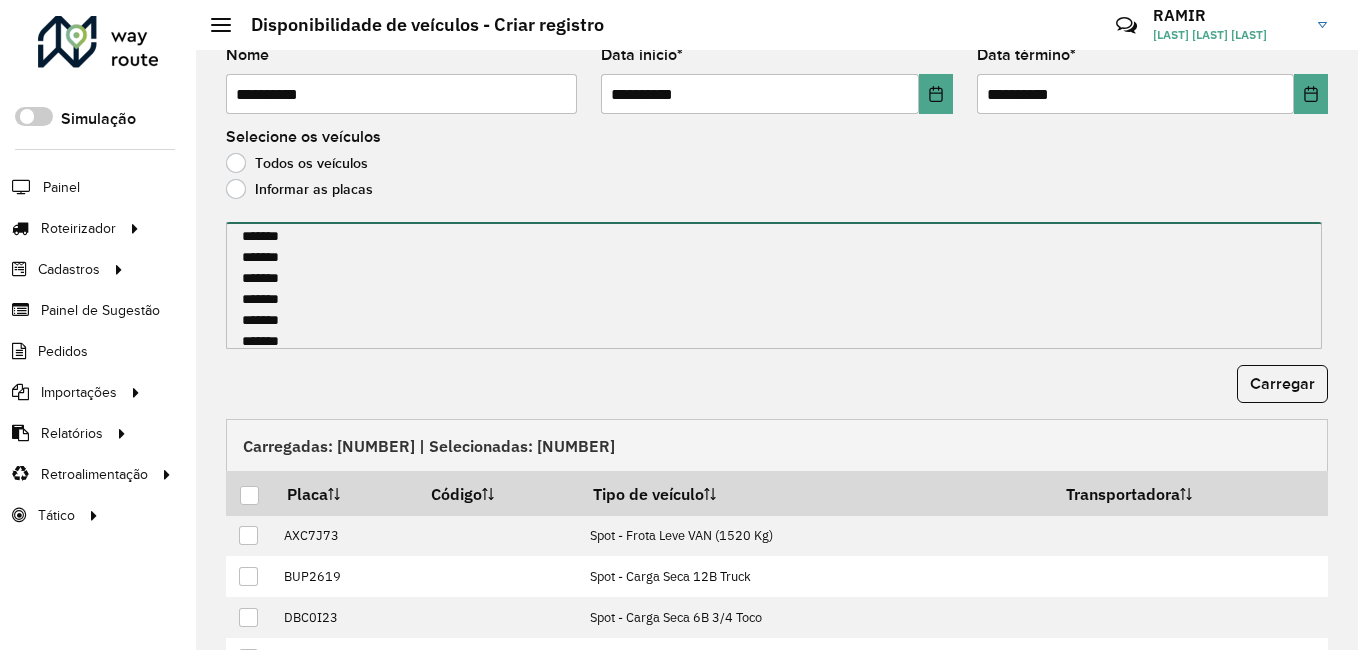 scroll, scrollTop: 889, scrollLeft: 0, axis: vertical 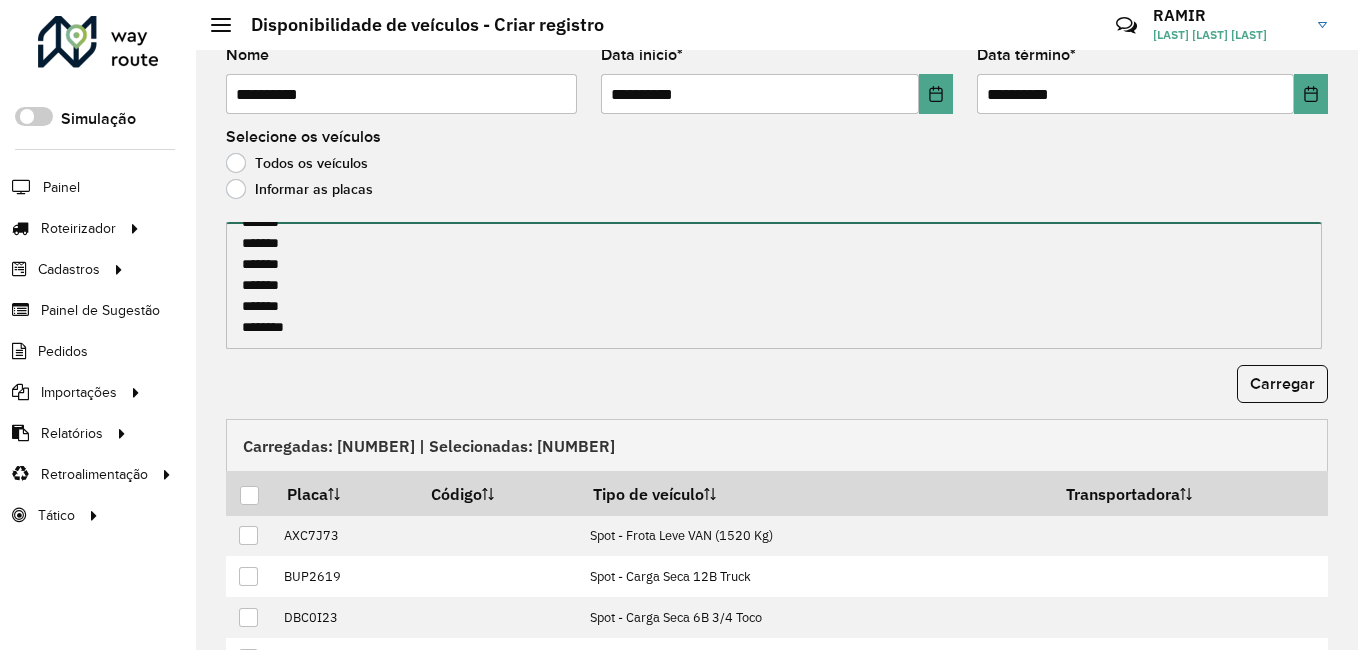 click on "*******
*******
*******
*******
*******
*******
*******
*******
*******
*******
*******
*******
*******
*******
*******
*******
*******
*******
*******
*******
*******
*******
*******
*******
*******
*******
*******
*******
*******
*******
*******
*******
*******
*******
*******
*******
*******
*******
*******
*******
*******
*******
*******
*******
*******
*******
*******" at bounding box center (774, 285) 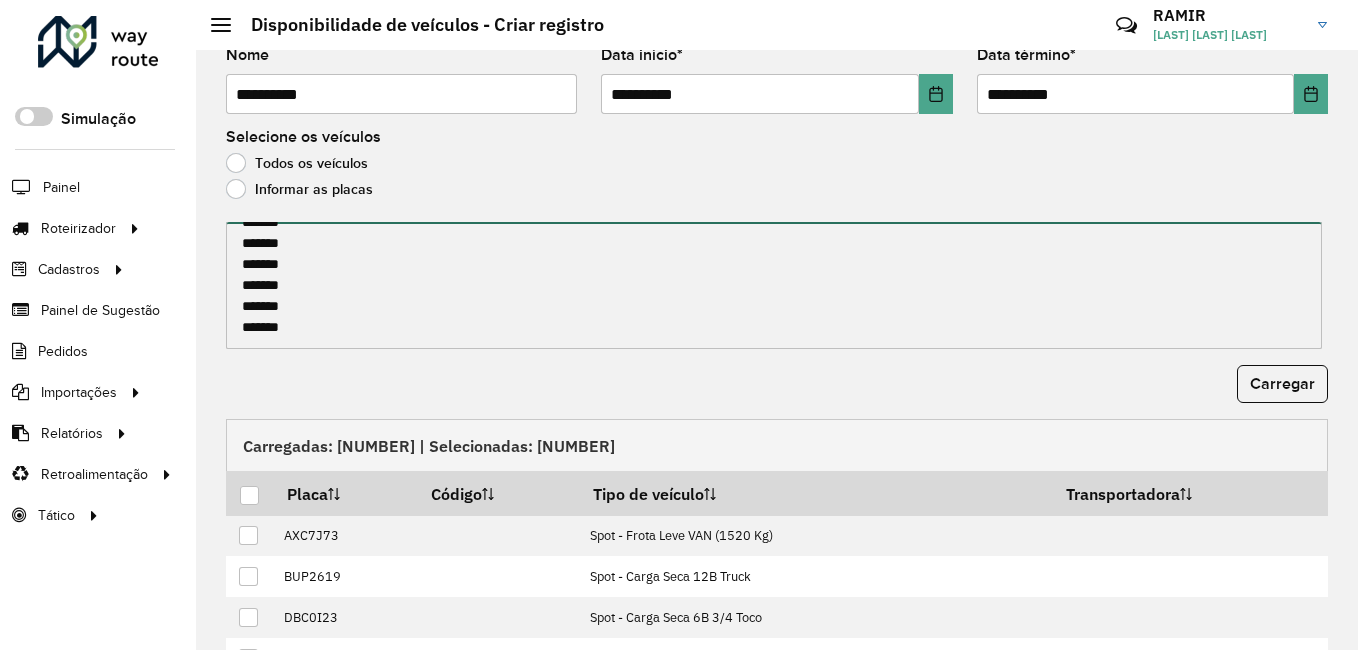 scroll, scrollTop: 882, scrollLeft: 0, axis: vertical 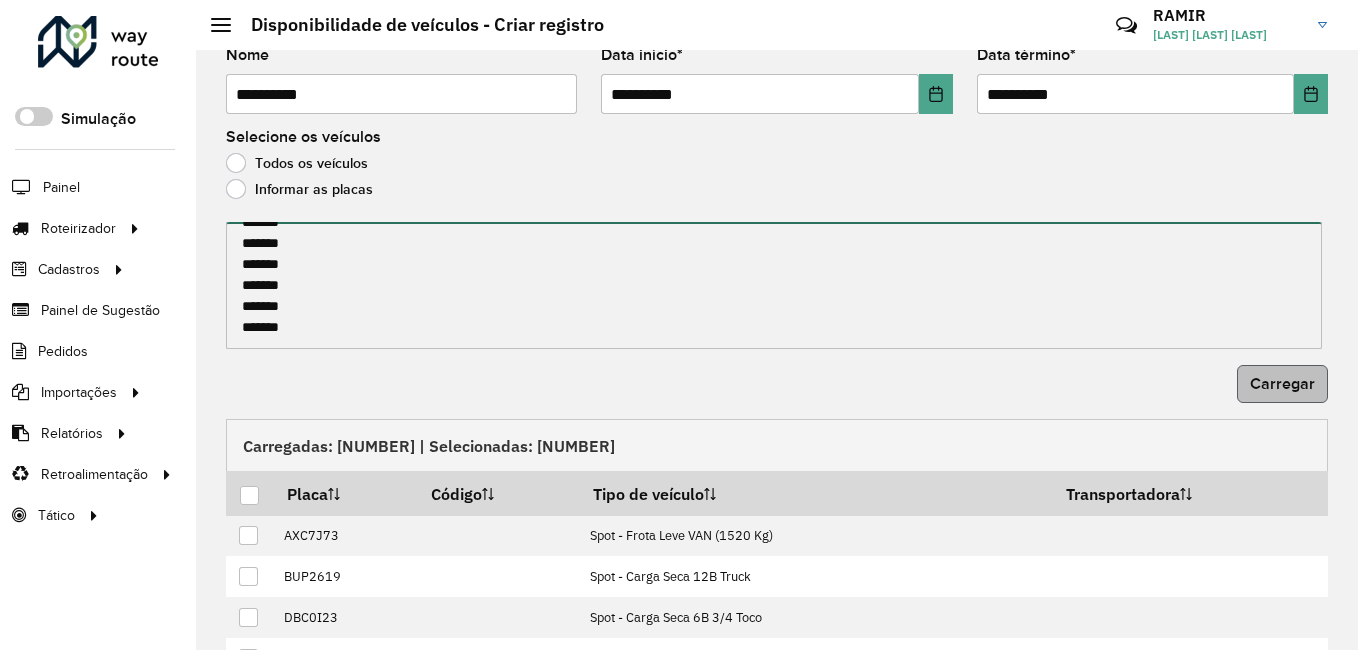 type on "*******
*******
*******
*******
*******
*******
*******
*******
*******
*******
*******
*******
*******
*******
*******
*******
*******
*******
*******
*******
*******
*******
*******
*******
*******
*******
*******
*******
*******
*******
*******
*******
*******
*******
*******
*******
*******
*******
*******
*******
*******
*******
*******
*******
*******
*******
*******" 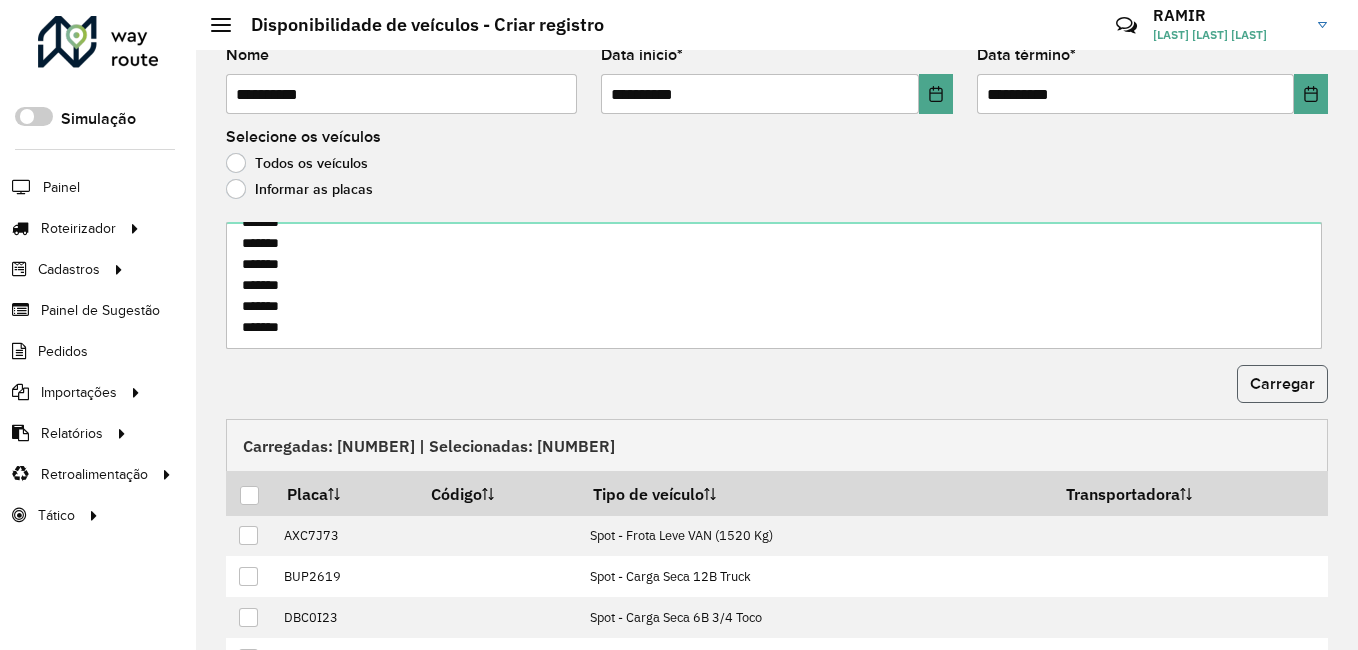 click on "Carregar" 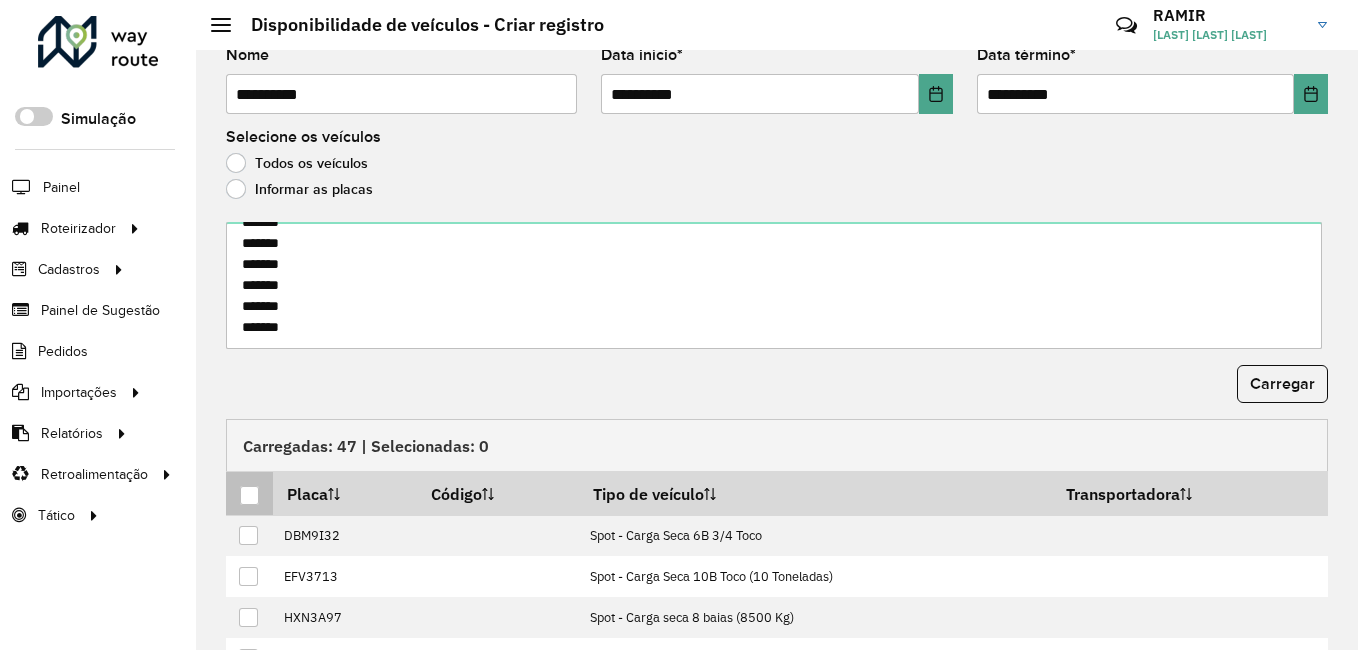 click at bounding box center [249, 495] 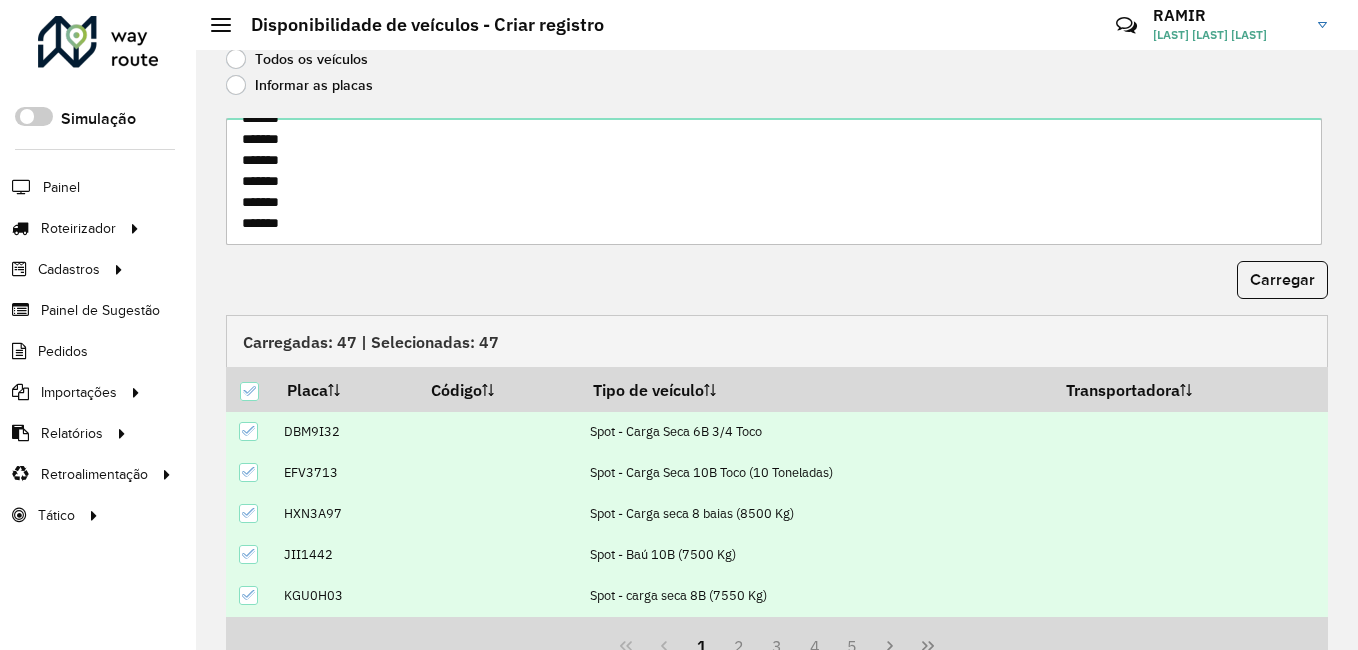 scroll, scrollTop: 300, scrollLeft: 0, axis: vertical 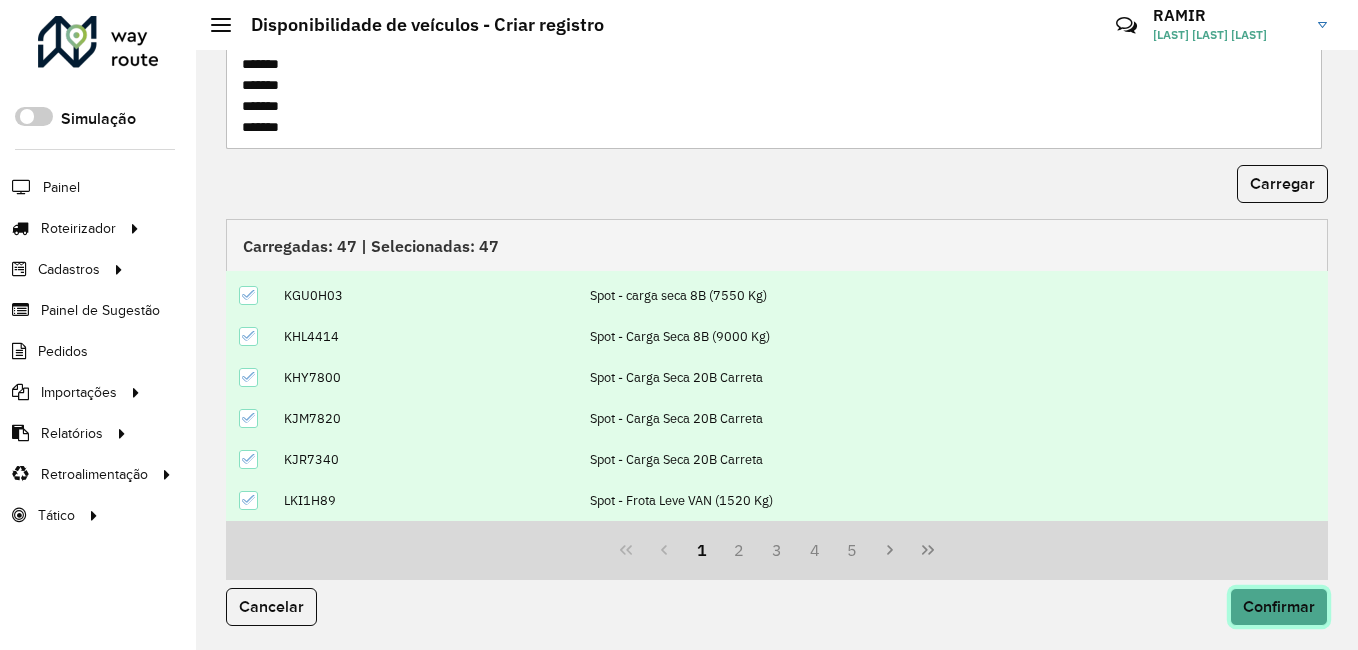 click on "Confirmar" 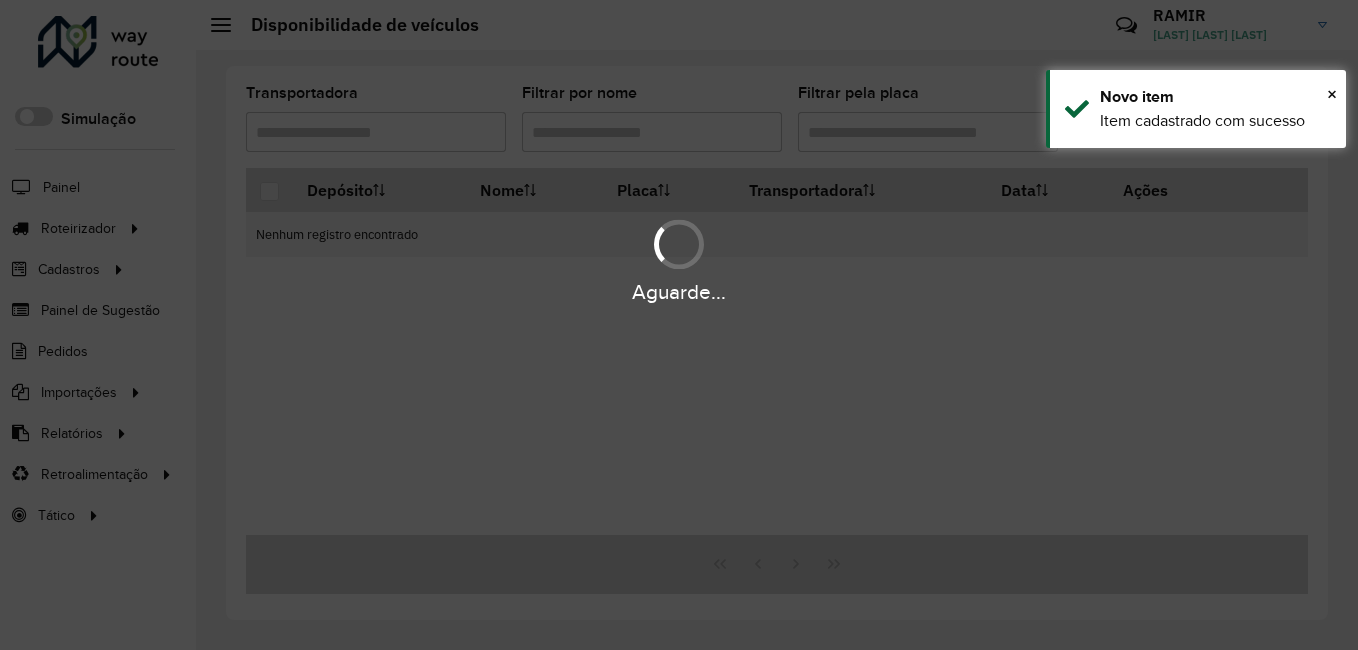 scroll, scrollTop: 0, scrollLeft: 0, axis: both 